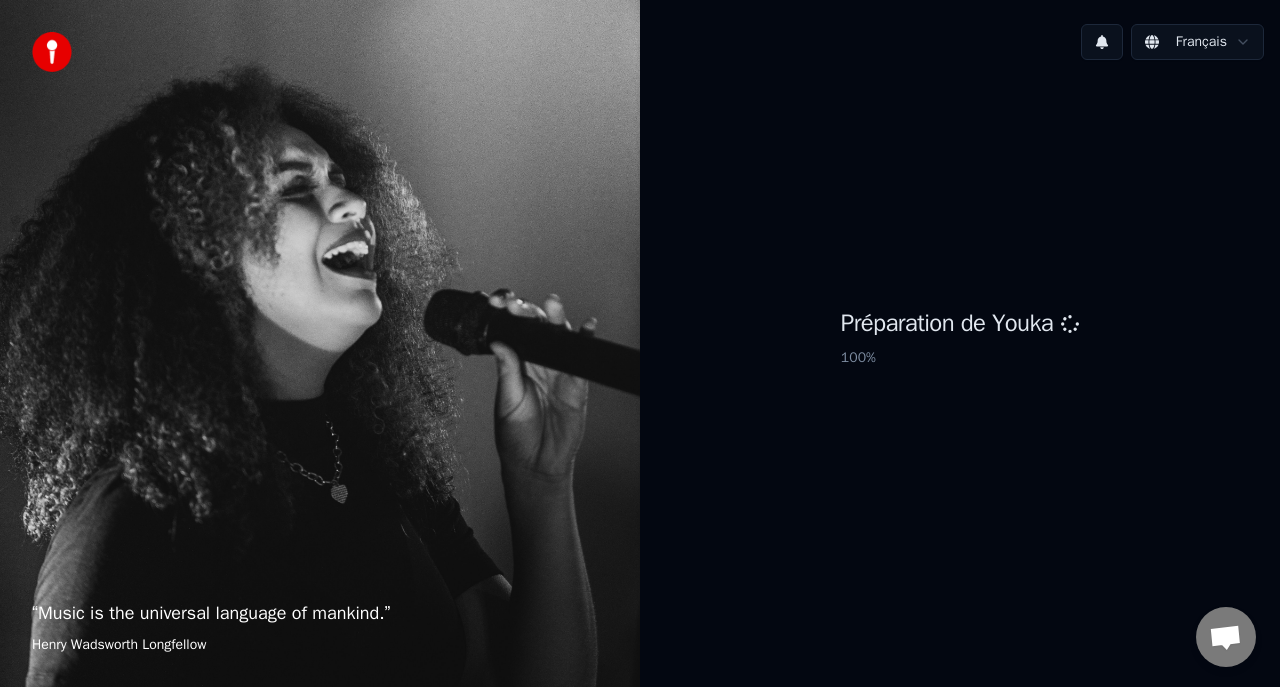 scroll, scrollTop: 0, scrollLeft: 0, axis: both 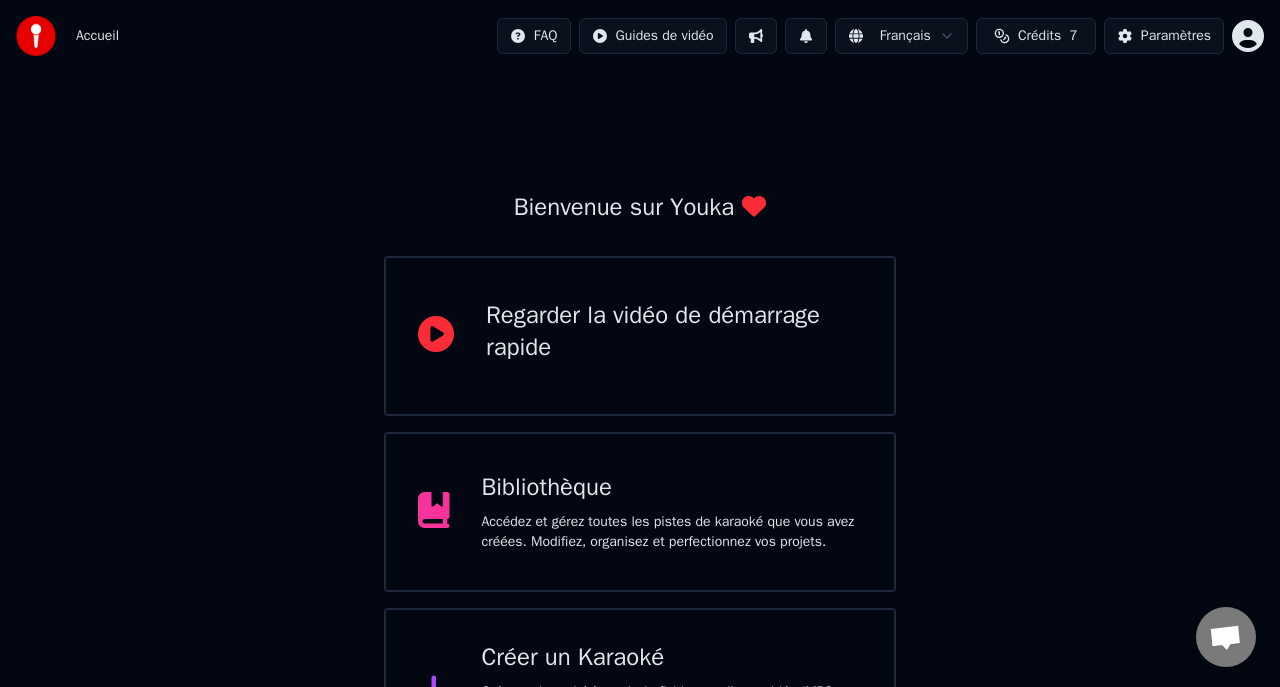 click on "Créer un Karaoké Créez un karaoké à partir de fichiers audio ou vidéo (MP3, MP4 et plus), ou collez une URL pour générer instantanément une vidéo de karaoké avec des paroles synchronisées." at bounding box center (640, 692) 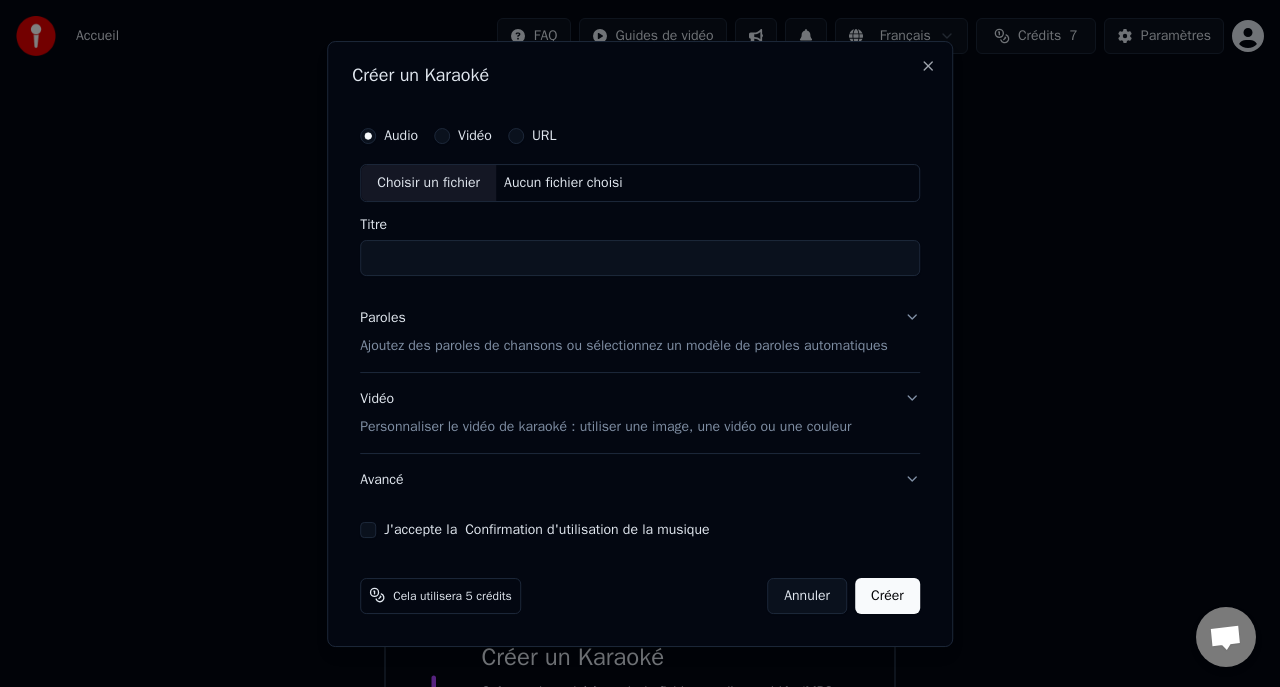 click on "Choisir un fichier" at bounding box center (428, 183) 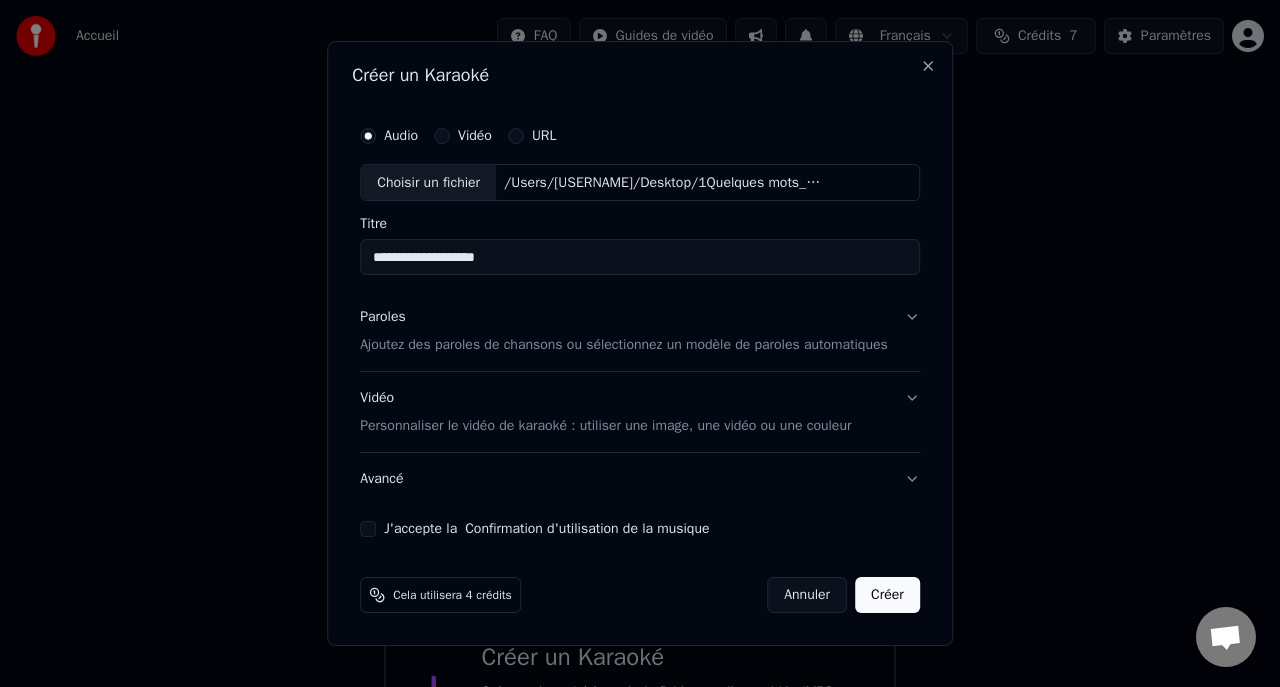 click on "**********" at bounding box center [640, 258] 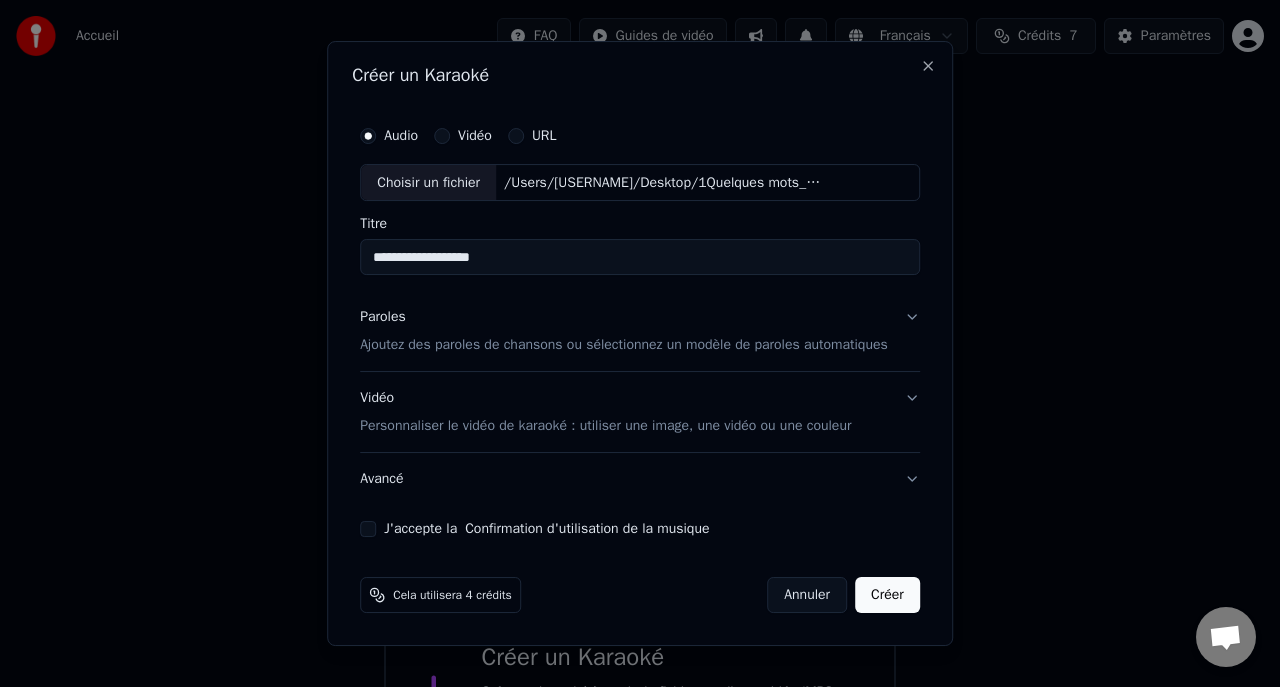 type on "**********" 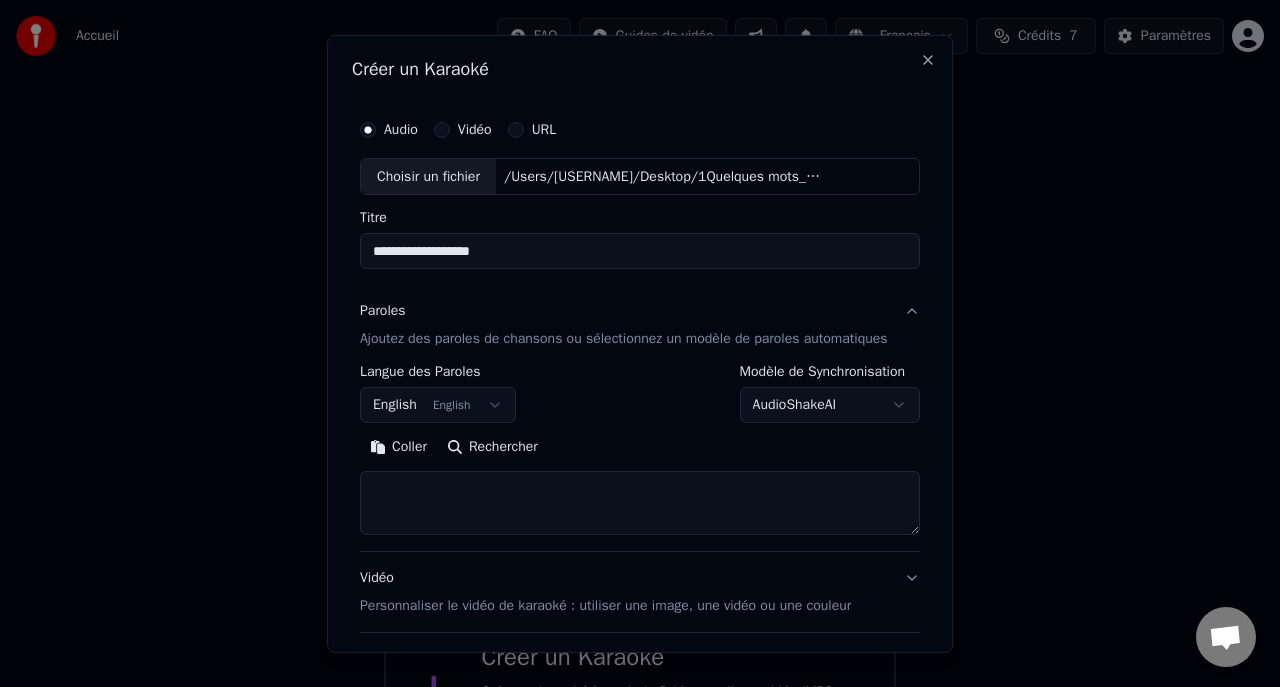 click on "English English" at bounding box center (438, 405) 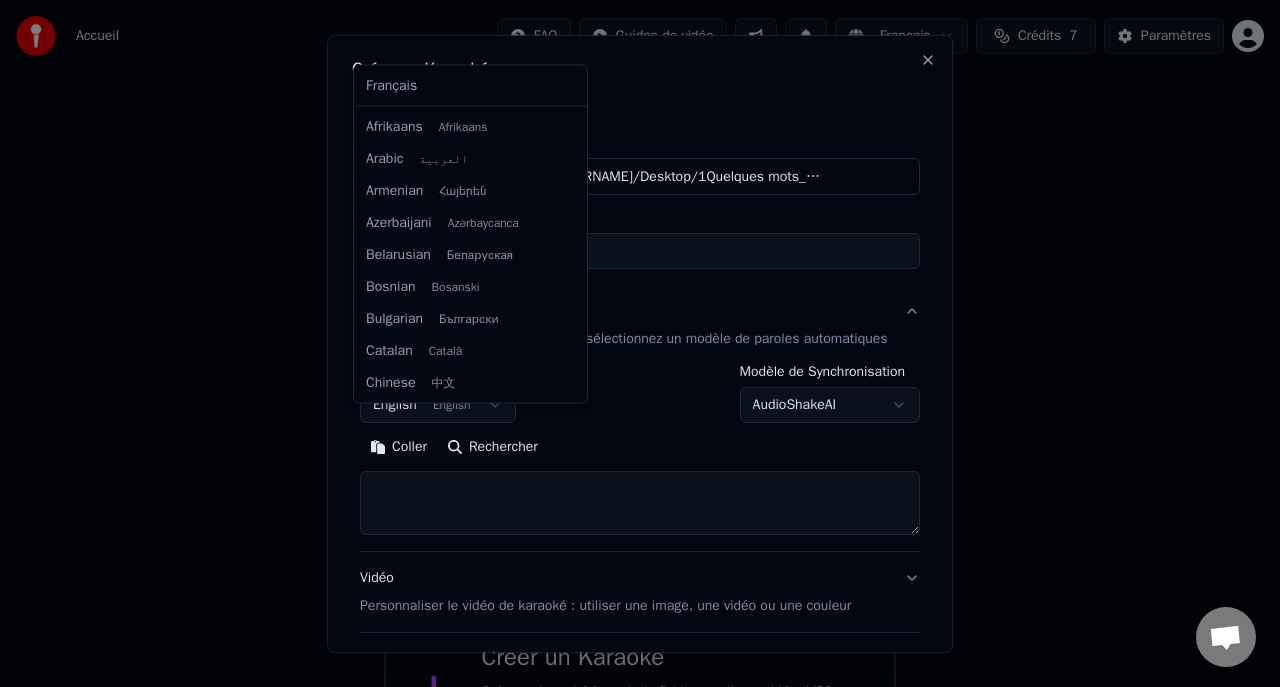 scroll, scrollTop: 160, scrollLeft: 0, axis: vertical 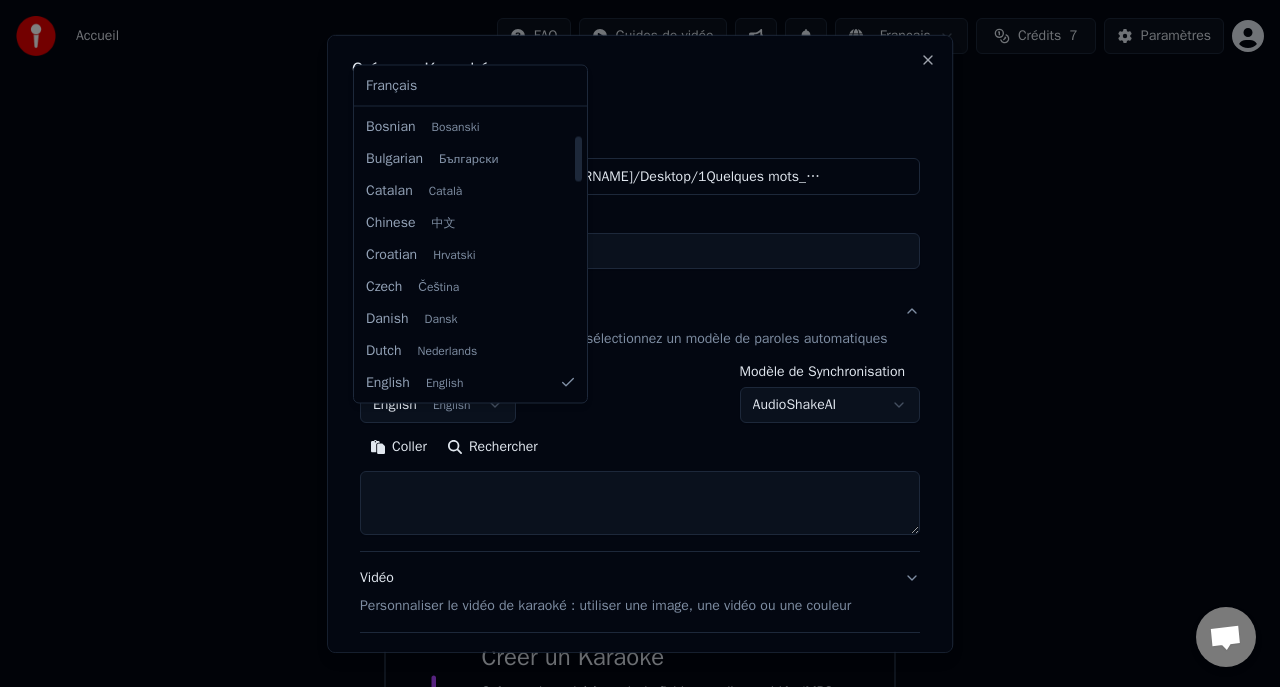 select on "**" 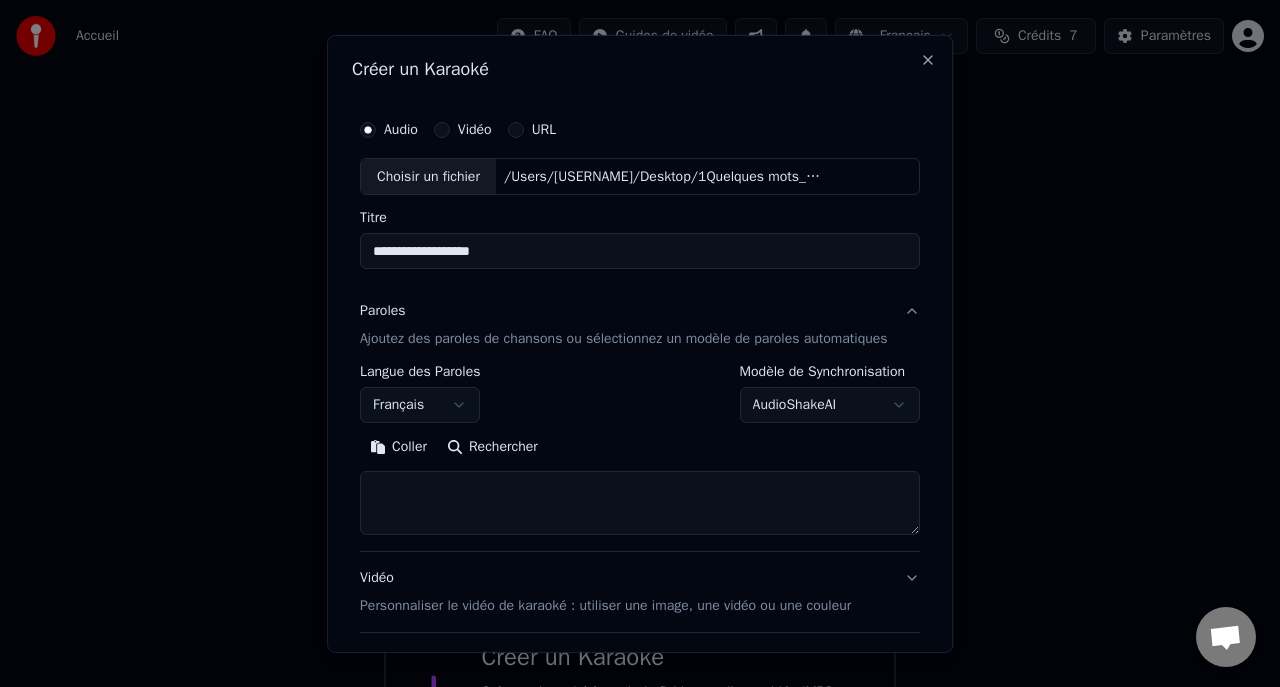 click on "Coller" at bounding box center [398, 447] 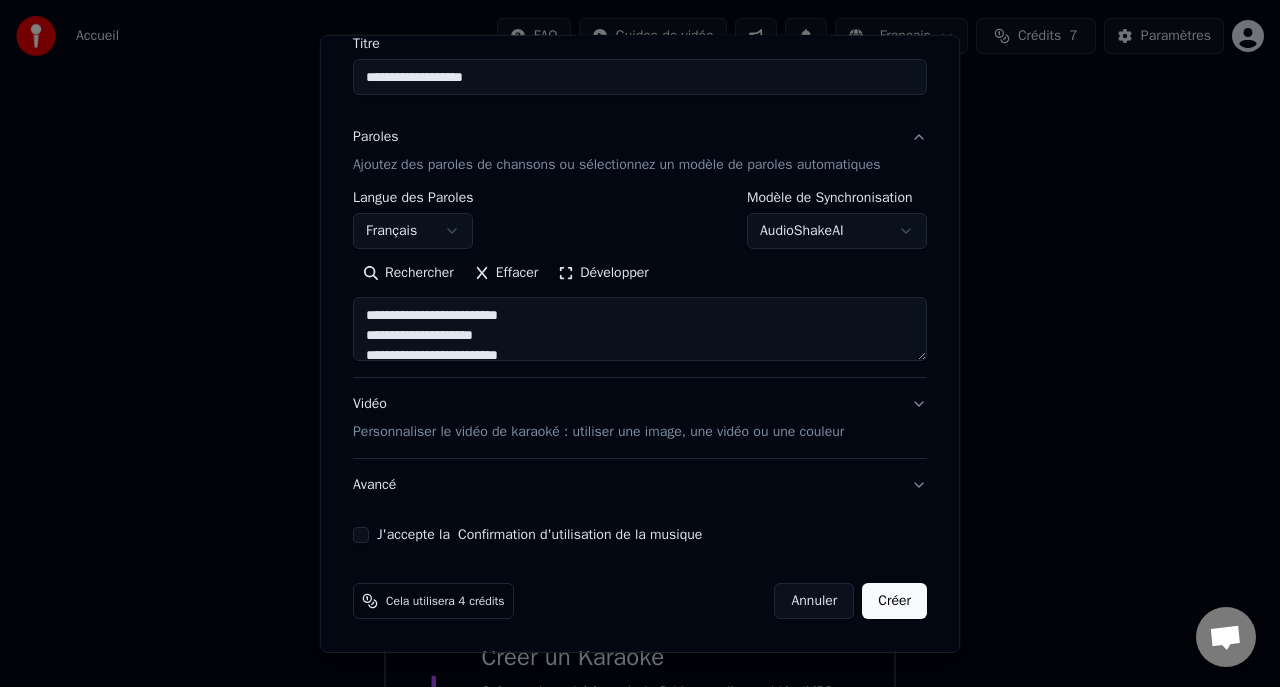 scroll, scrollTop: 193, scrollLeft: 0, axis: vertical 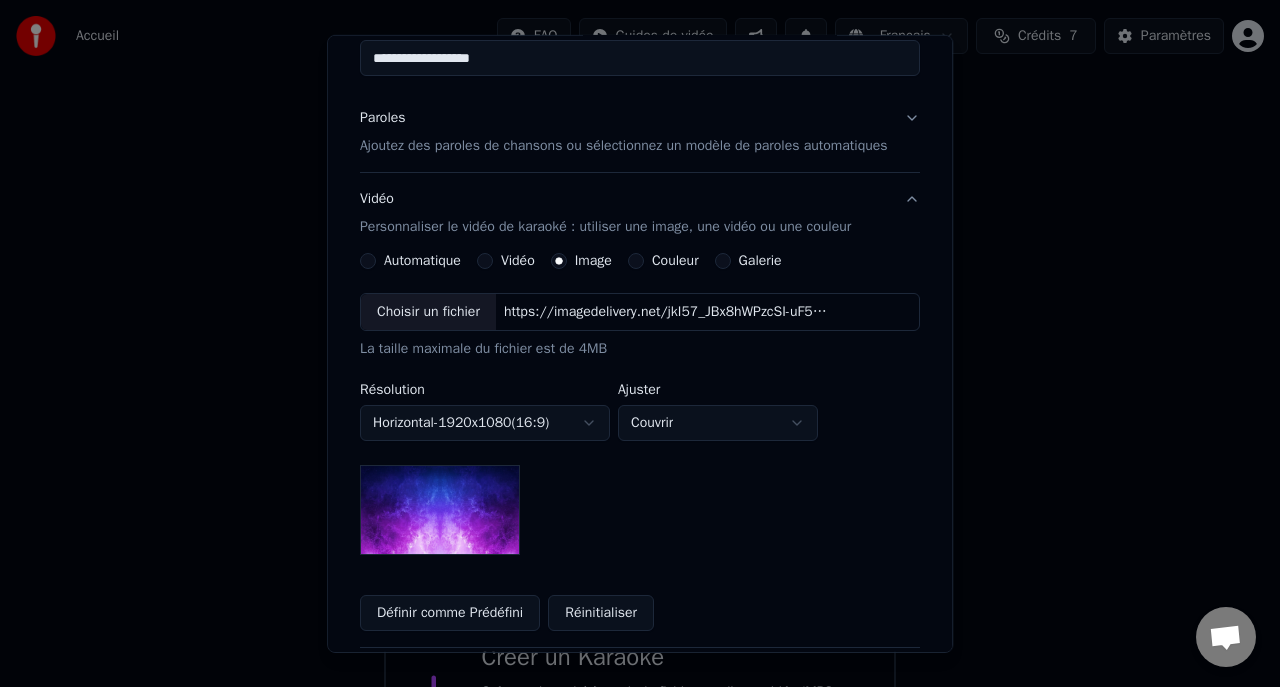 click on "Couleur" at bounding box center [675, 261] 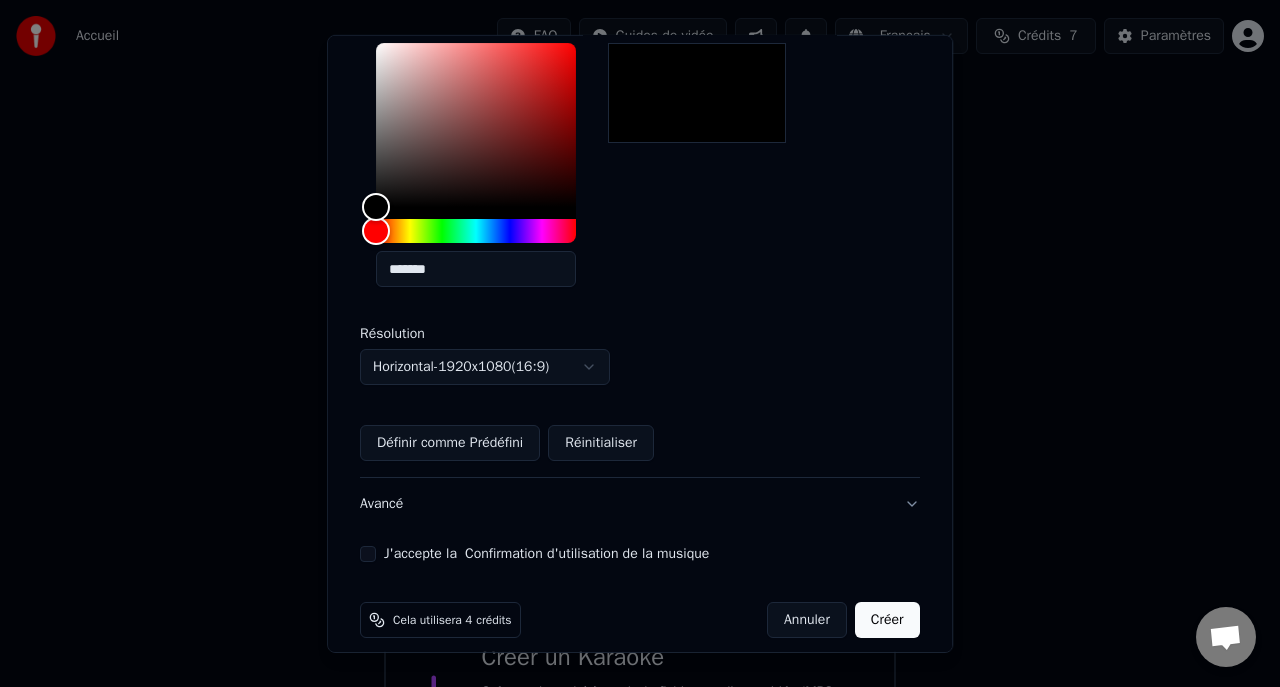 scroll, scrollTop: 489, scrollLeft: 0, axis: vertical 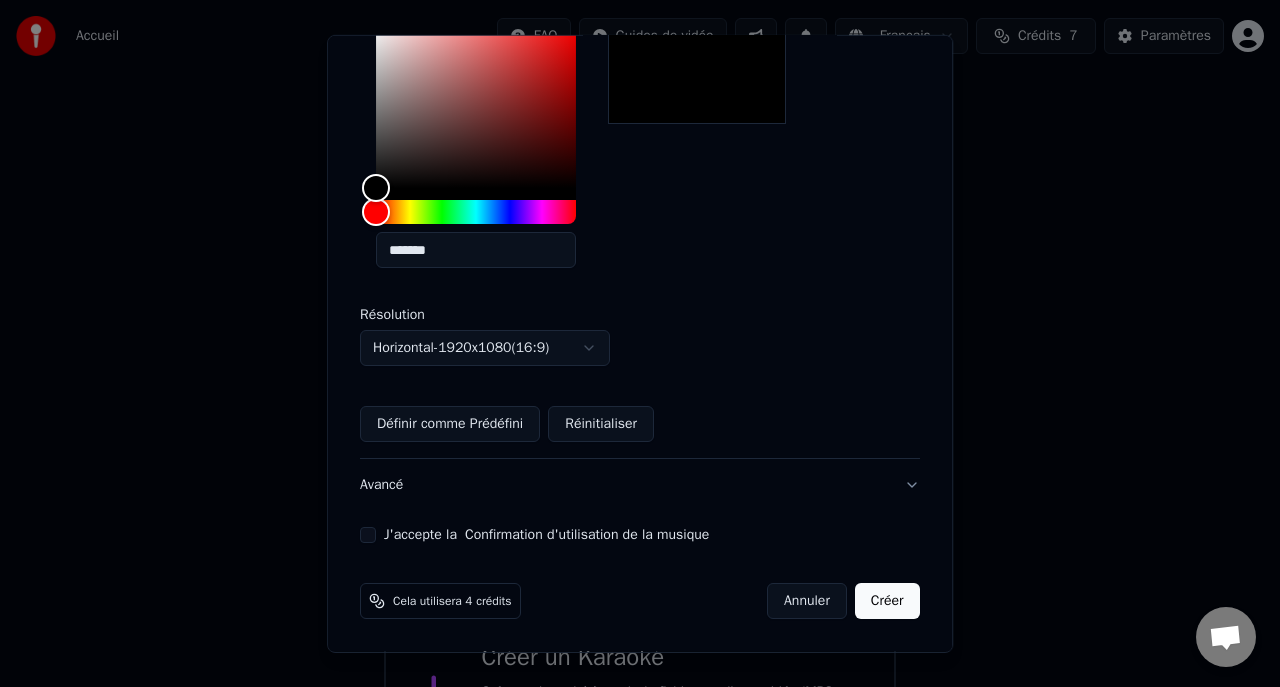 click on "J'accepte la   Confirmation d'utilisation de la musique" at bounding box center [368, 535] 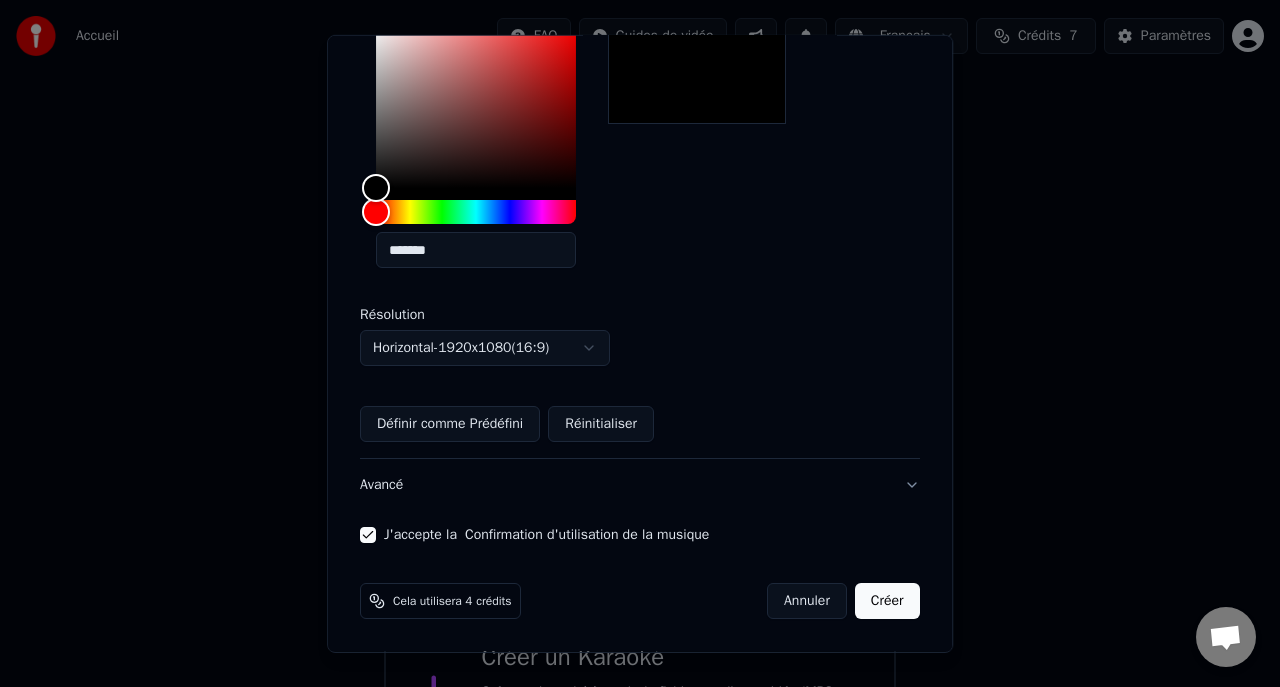 click on "Avancé" at bounding box center [640, 485] 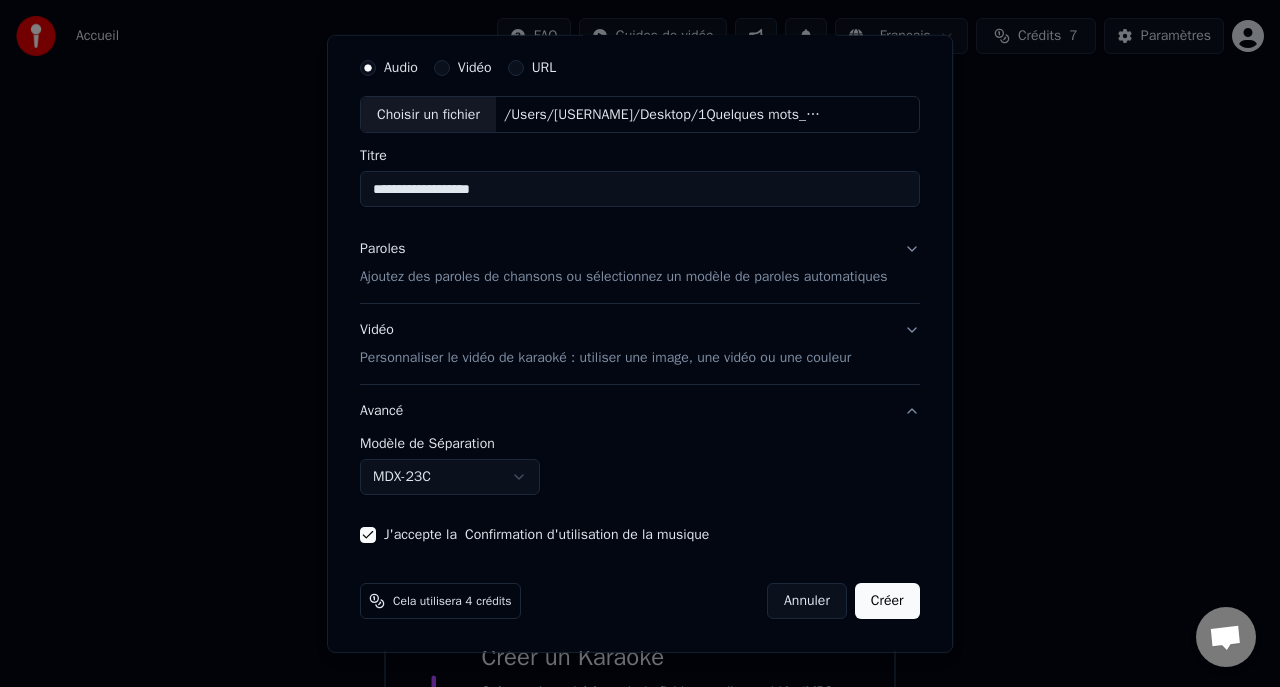 scroll, scrollTop: 81, scrollLeft: 0, axis: vertical 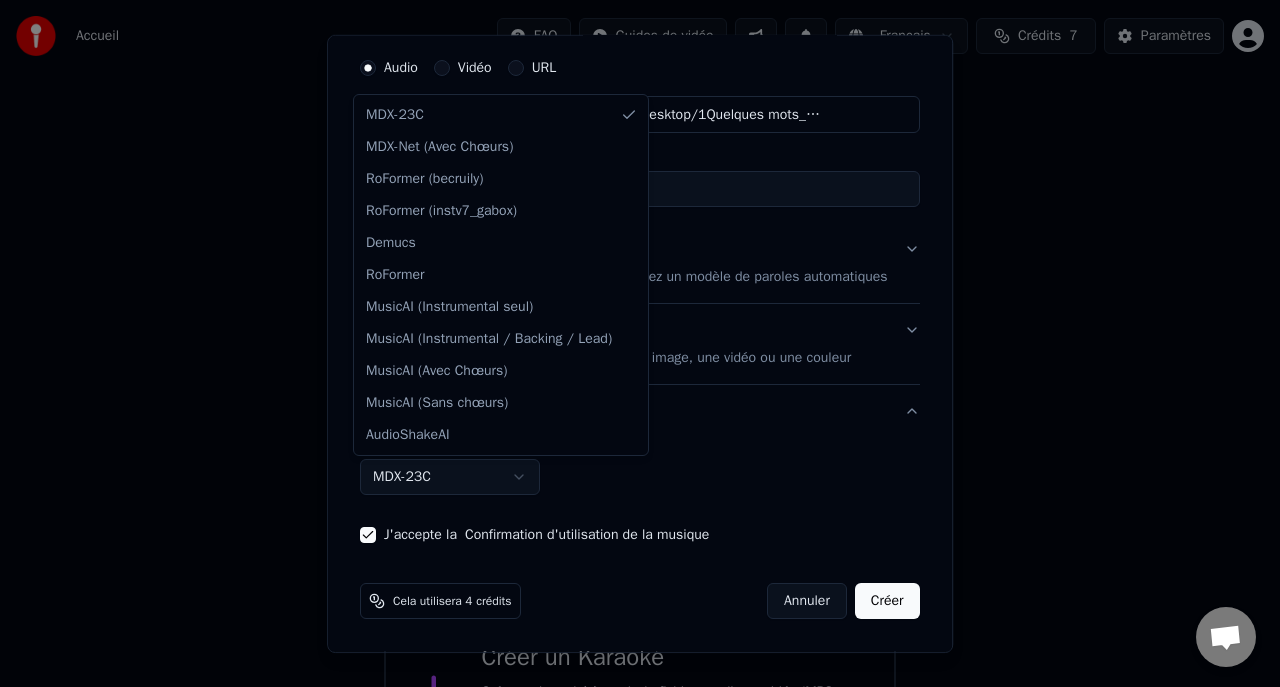 select on "**********" 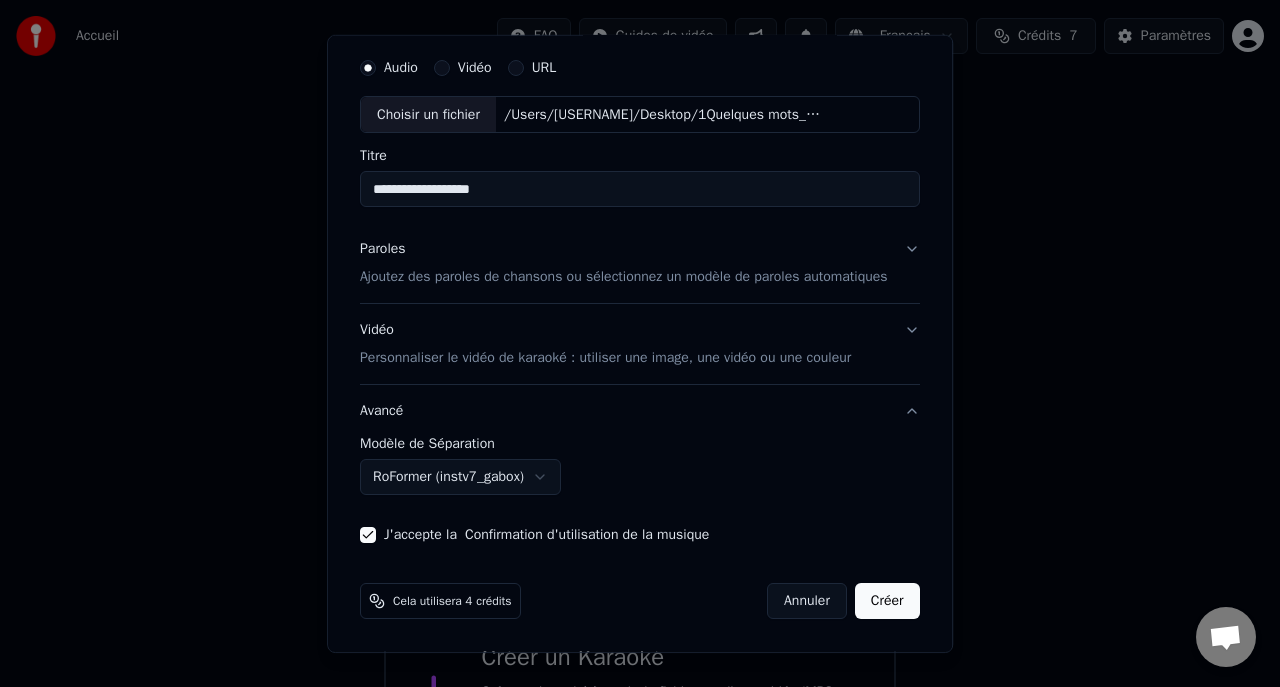 click on "Créer" at bounding box center (887, 601) 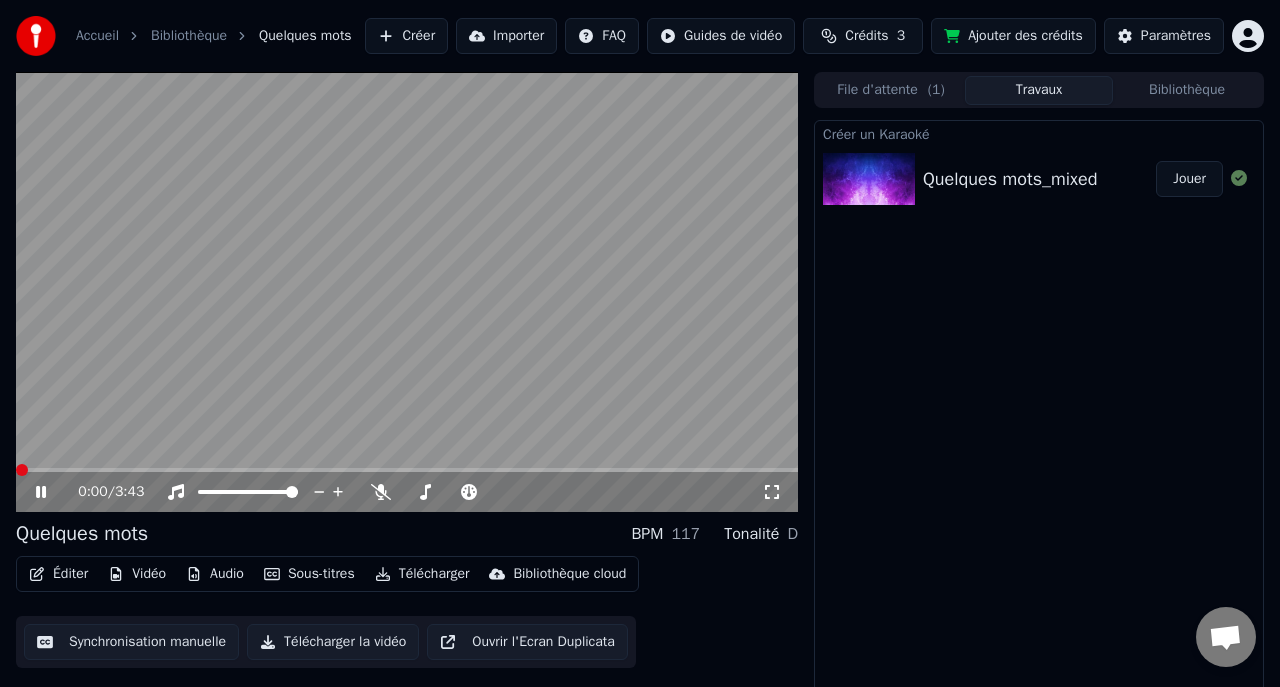 click at bounding box center [16, 470] 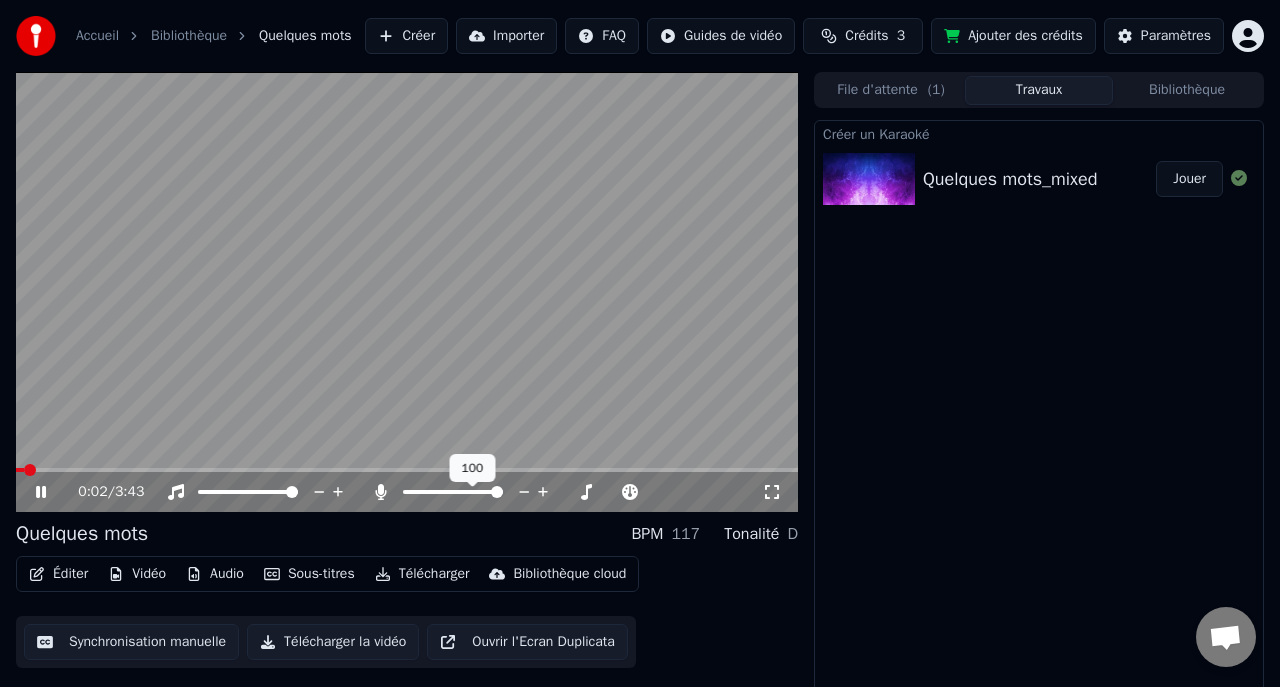 click on "[TIME]  /  [TIME]" at bounding box center [407, 492] 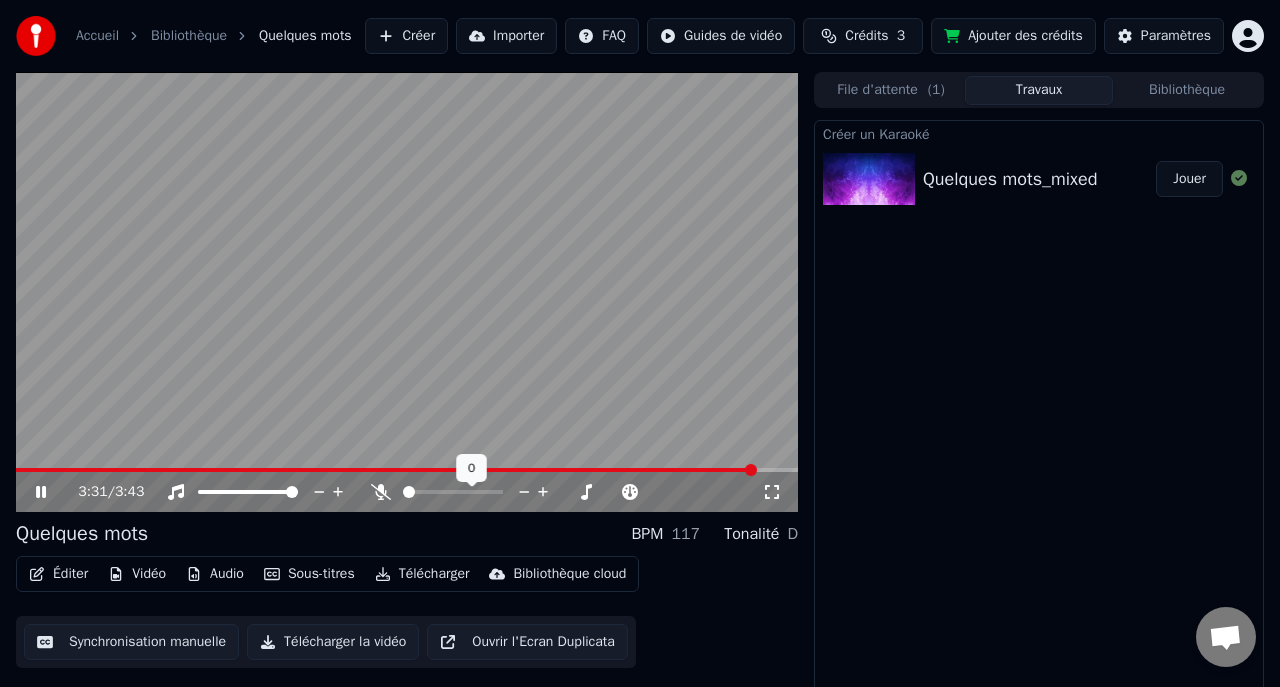 click on "[TIME]  /  [TIME]" at bounding box center [420, 492] 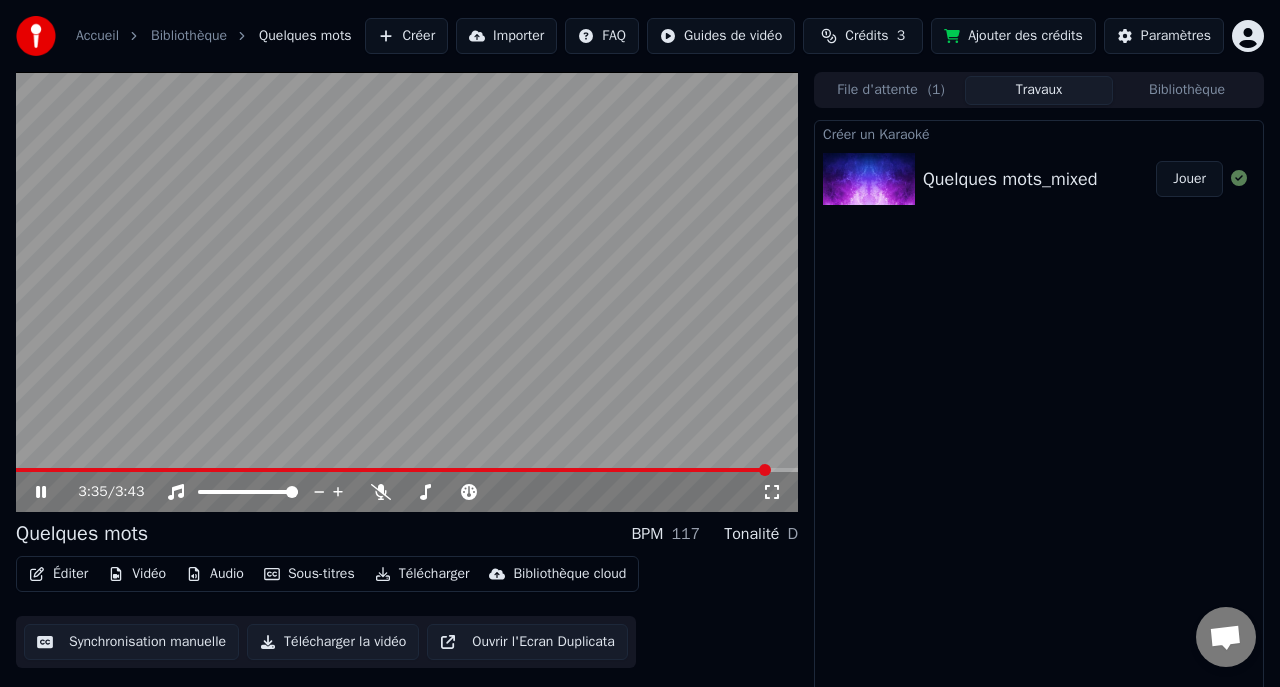 click on "Jouer" at bounding box center (1189, 179) 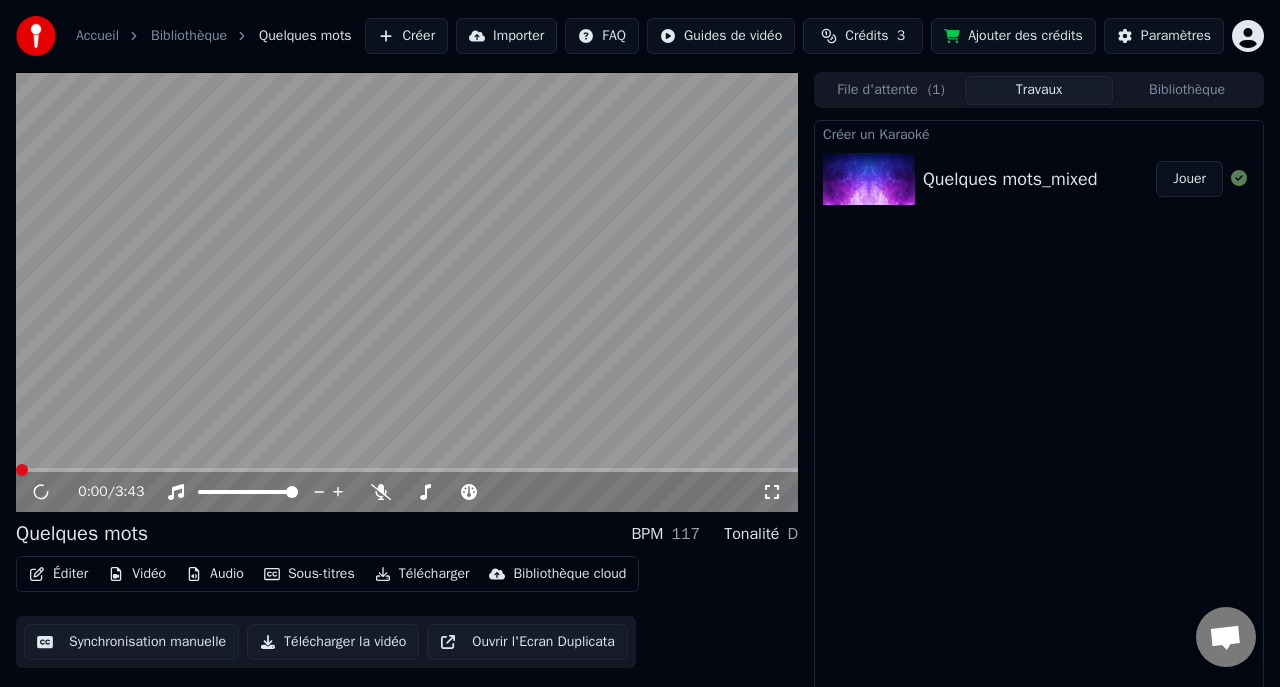 click on "Jouer" at bounding box center [1189, 179] 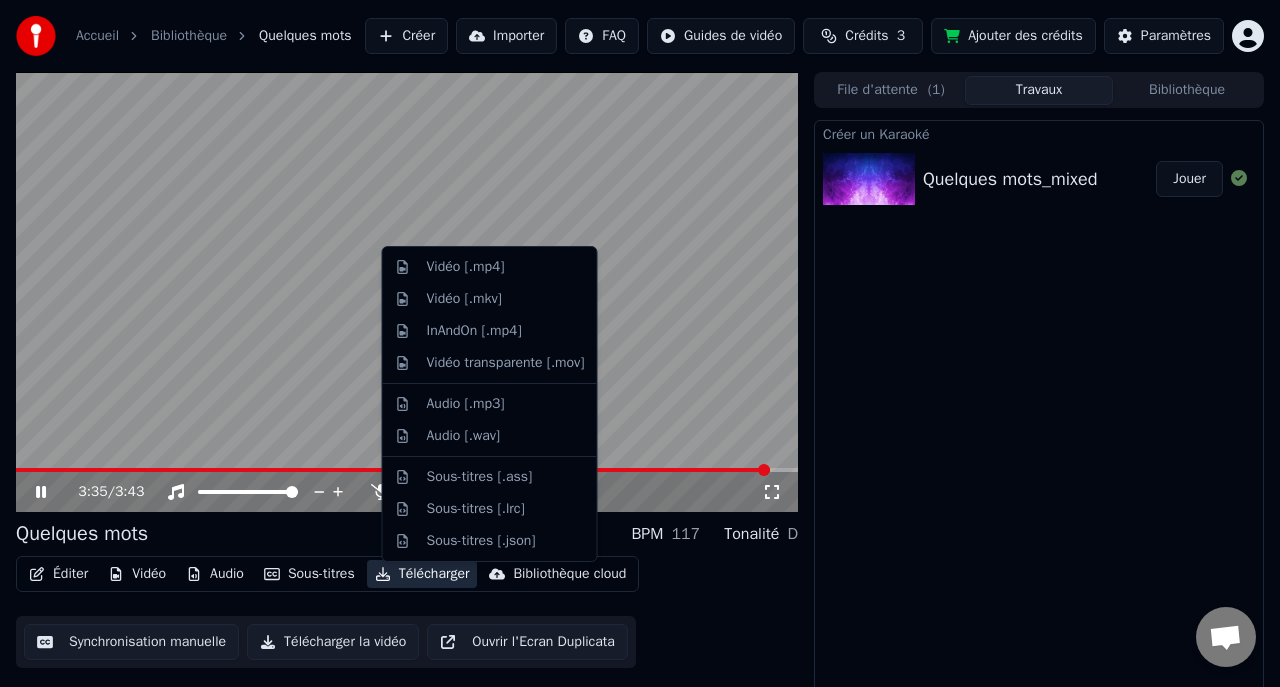 click on "Télécharger" at bounding box center (422, 574) 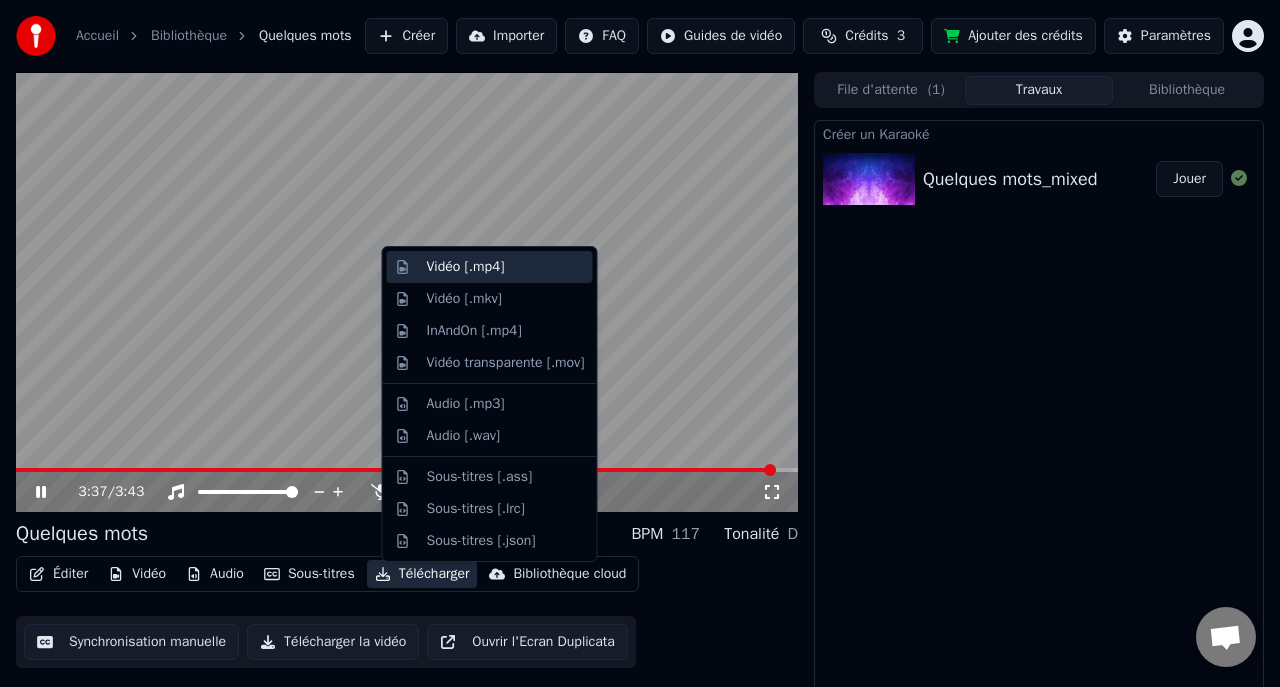 click on "Vidéo [.mp4]" at bounding box center [466, 267] 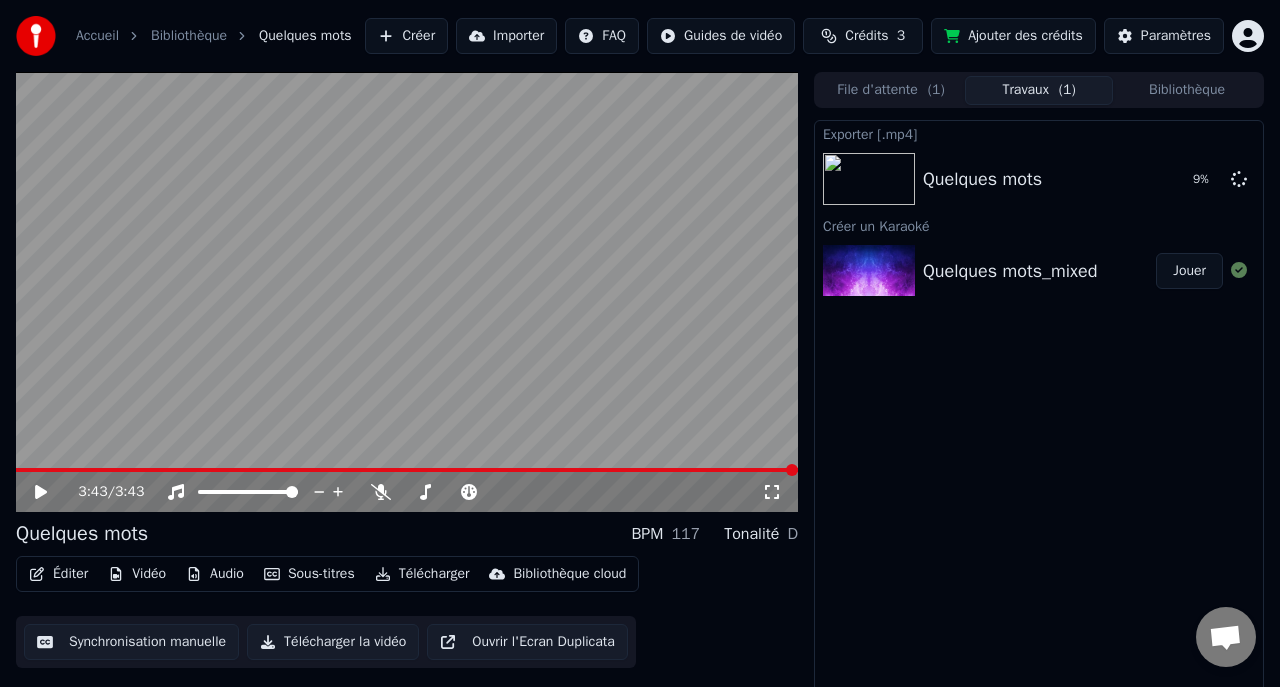 click on "Jouer" at bounding box center (1189, 271) 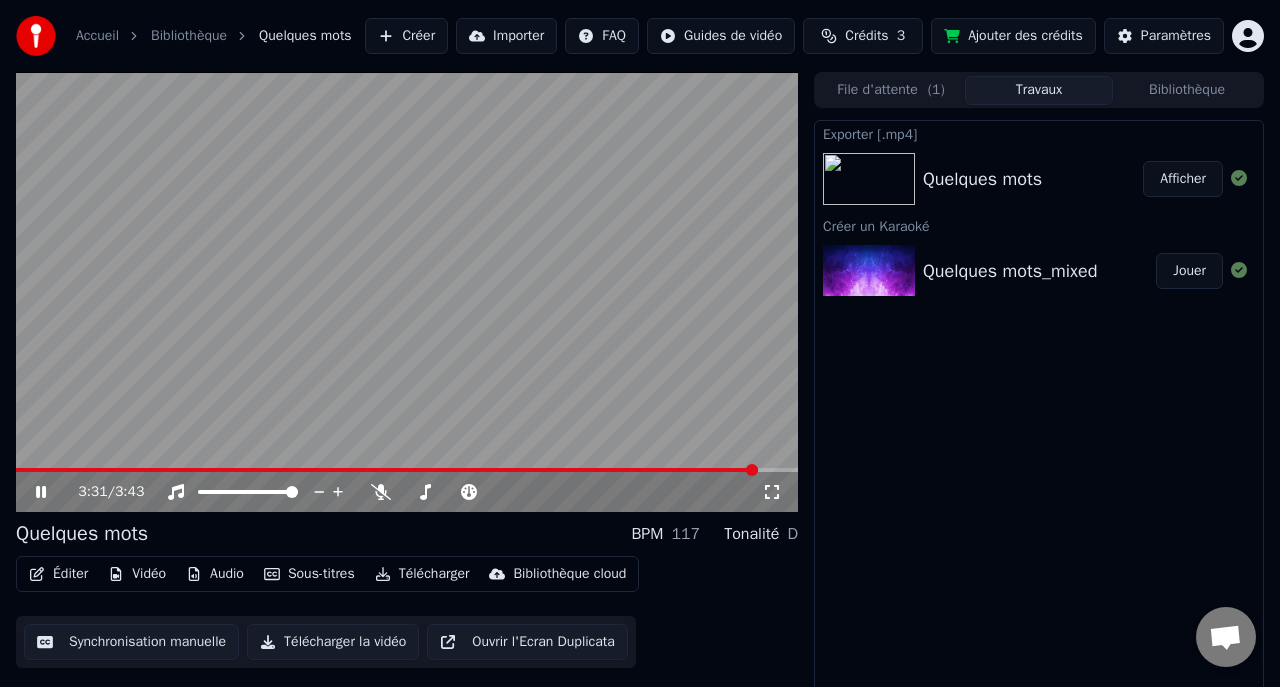 drag, startPoint x: 673, startPoint y: 247, endPoint x: 55, endPoint y: 497, distance: 666.6513 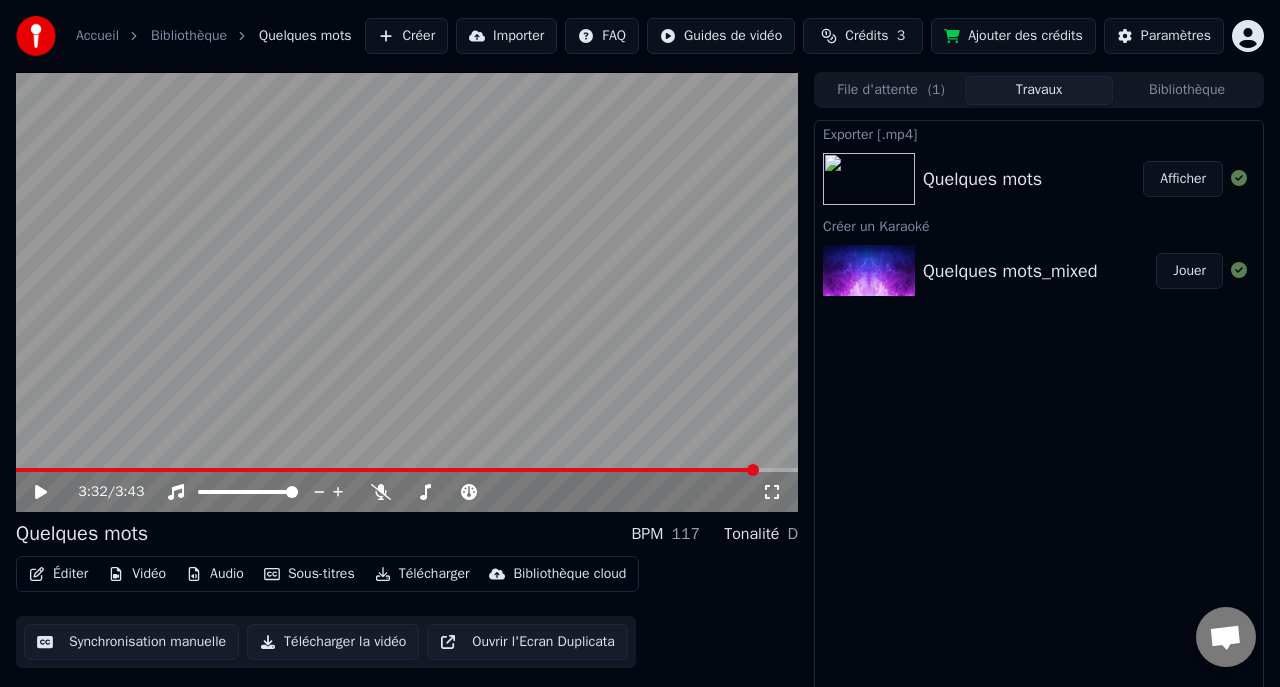 click on "Afficher" at bounding box center [1183, 179] 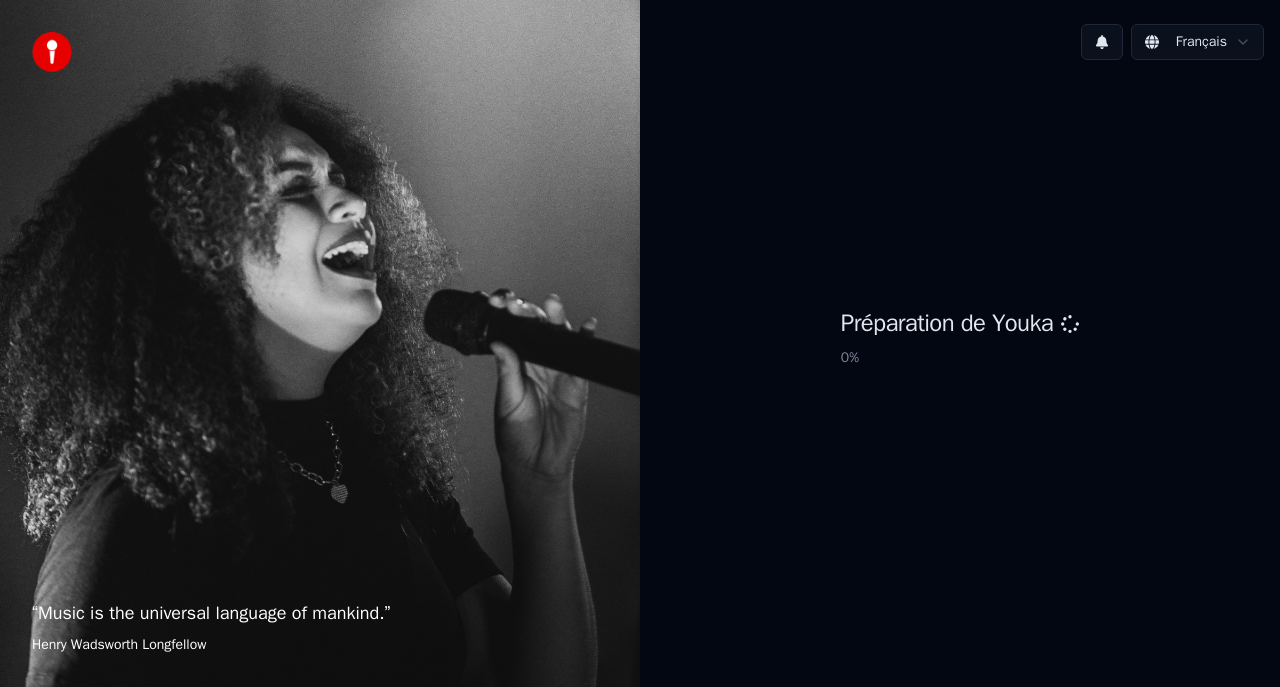 scroll, scrollTop: 0, scrollLeft: 0, axis: both 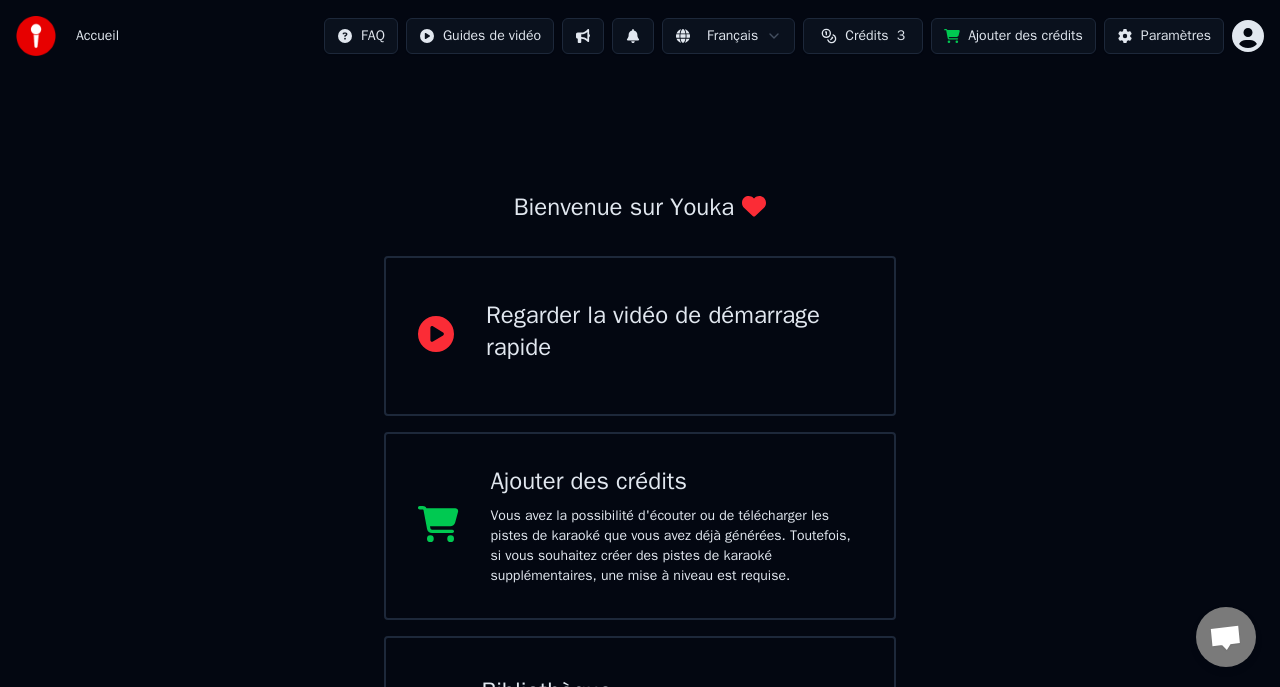click on "Vous avez la possibilité d'écouter ou de télécharger les pistes de karaoké que vous avez déjà générées. Toutefois, si vous souhaitez créer des pistes de karaoké supplémentaires, une mise à niveau est requise." at bounding box center [677, 546] 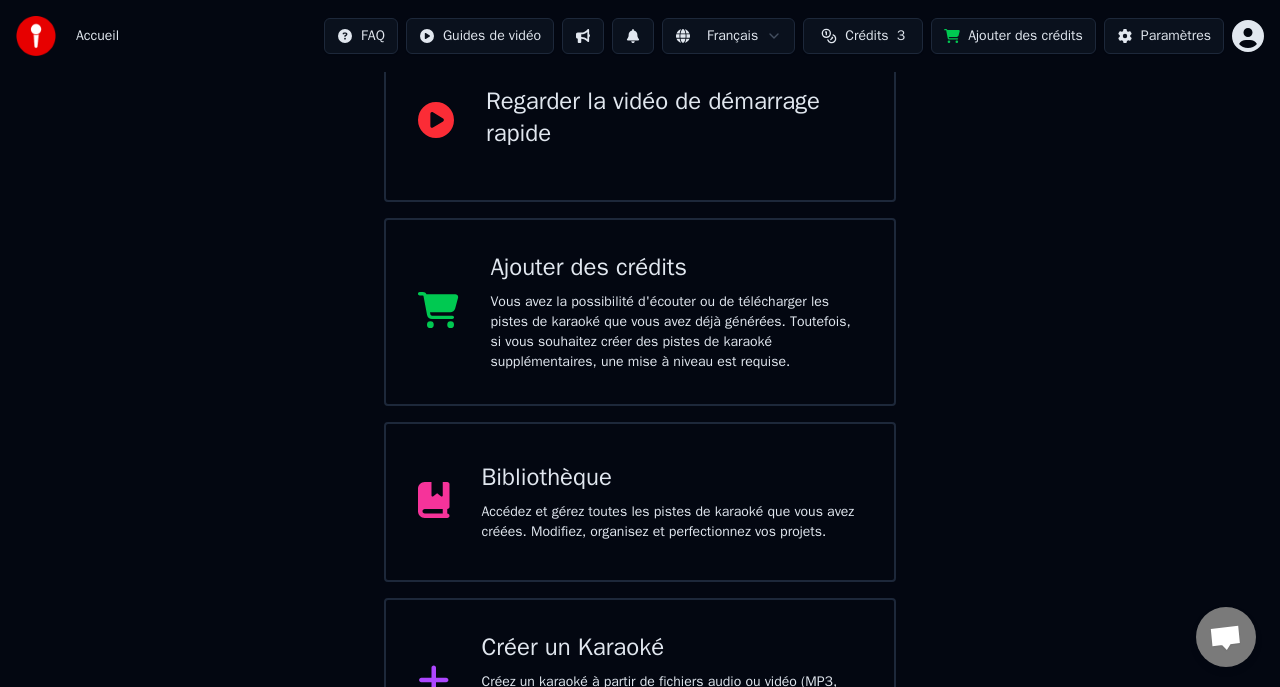 click on "Accédez et gérez toutes les pistes de karaoké que vous avez créées. Modifiez, organisez et perfectionnez vos projets." at bounding box center (672, 522) 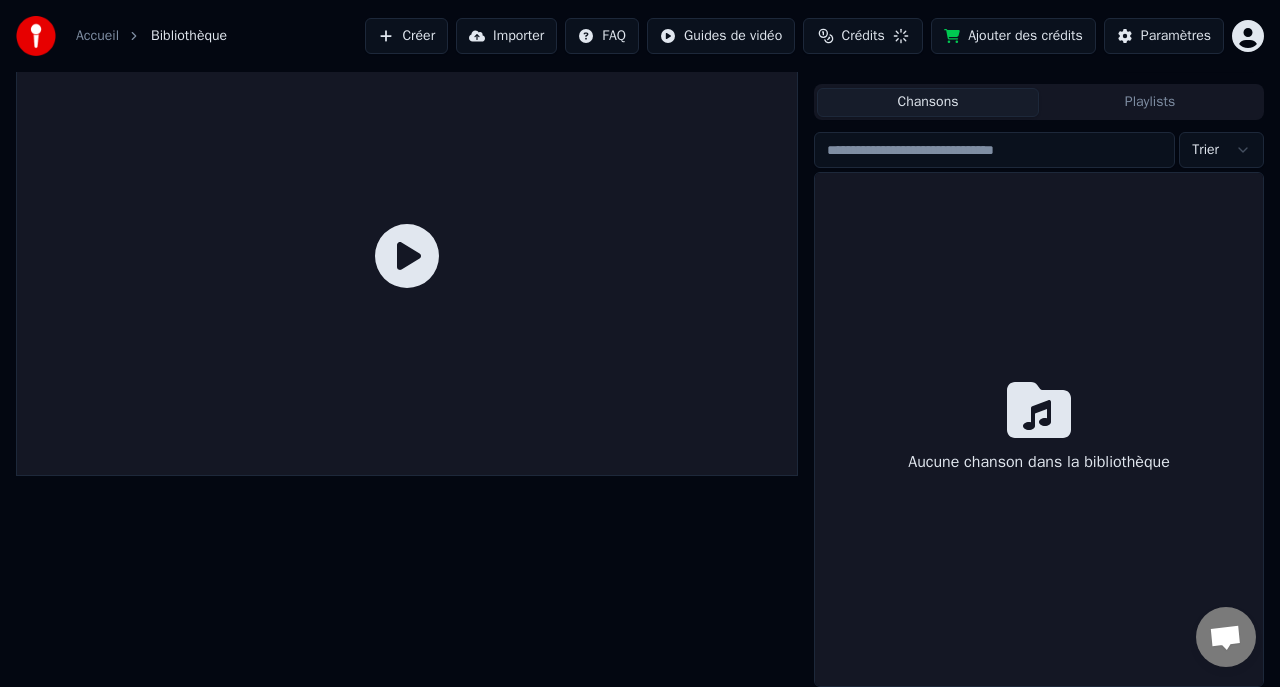 scroll, scrollTop: 36, scrollLeft: 0, axis: vertical 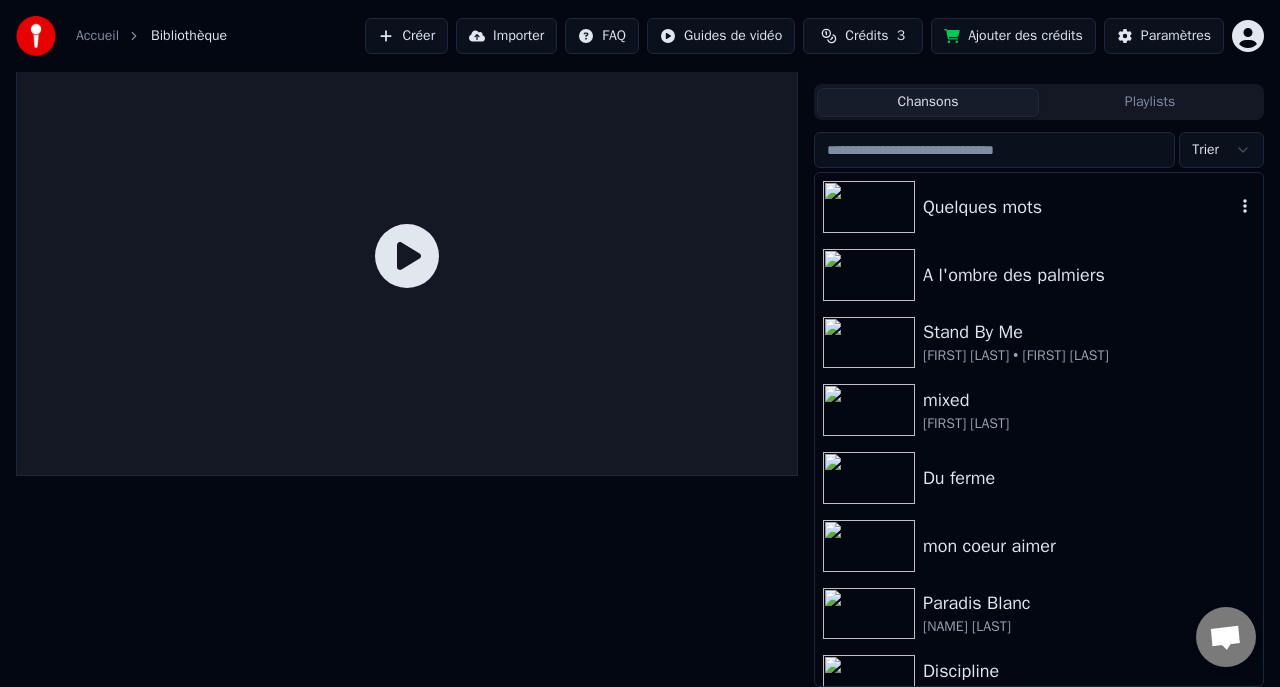 click on "Quelques mots" at bounding box center [1079, 207] 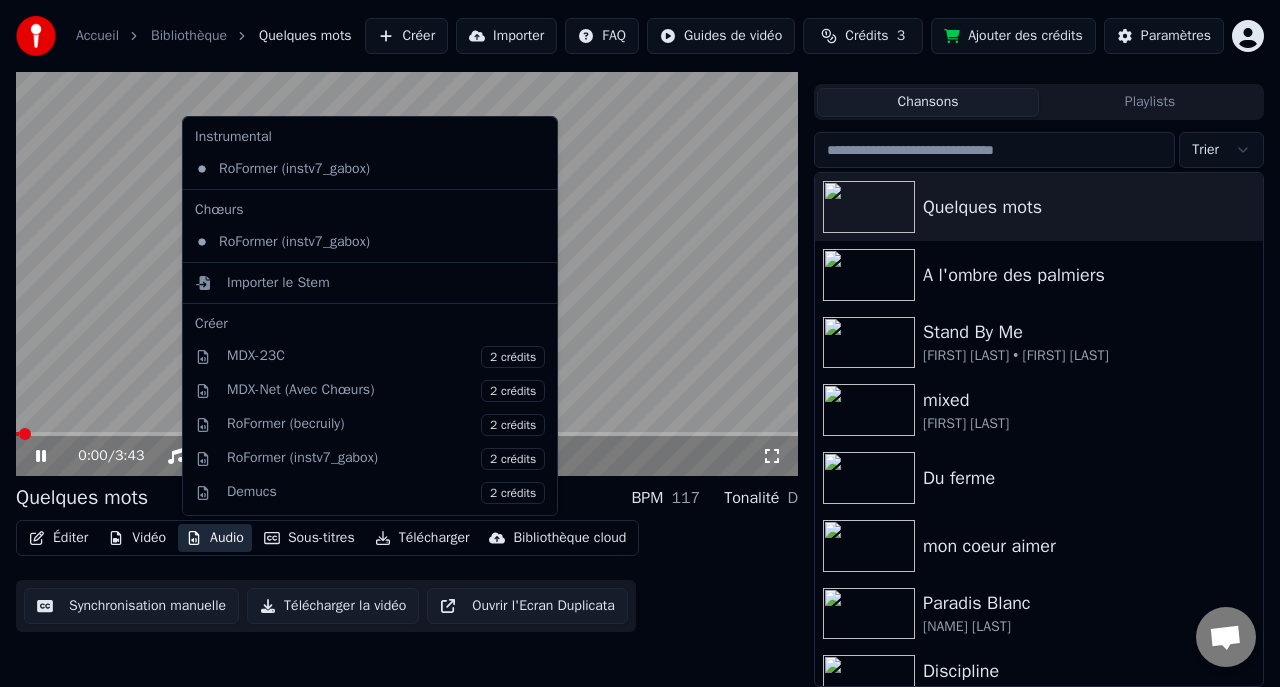 click on "Audio" at bounding box center [215, 538] 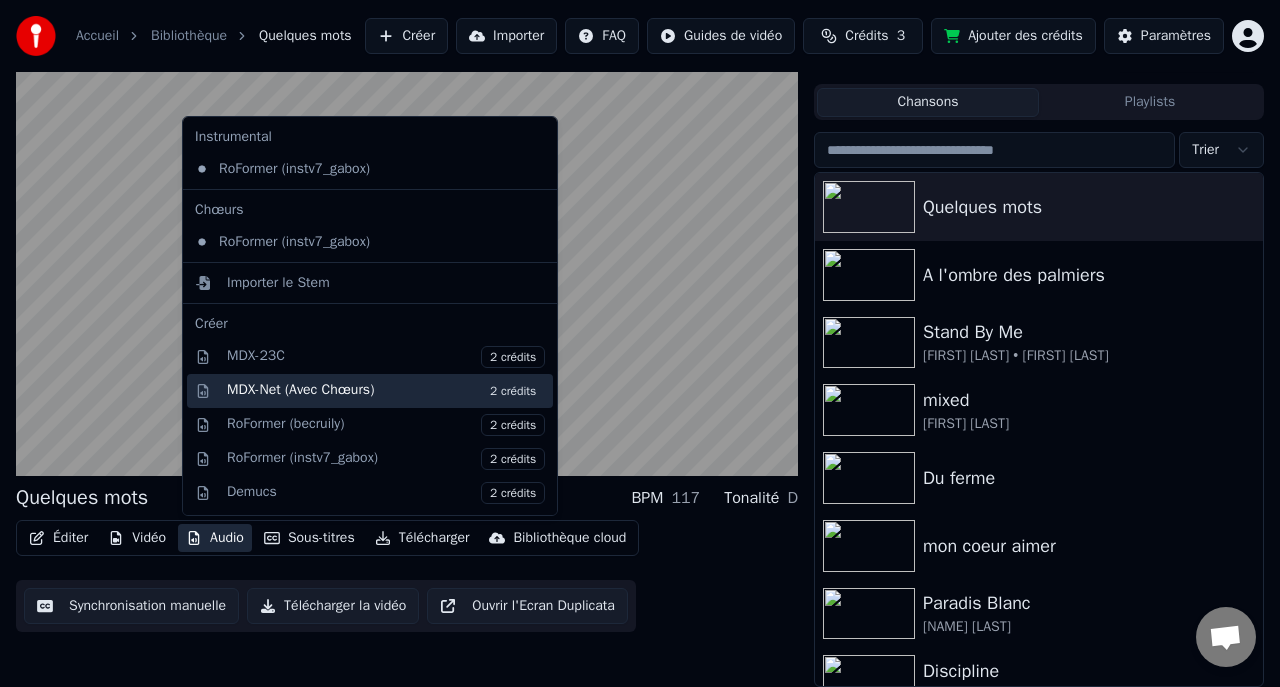 click on "MDX-Net (Avec Chœurs) 2 crédits" at bounding box center (386, 391) 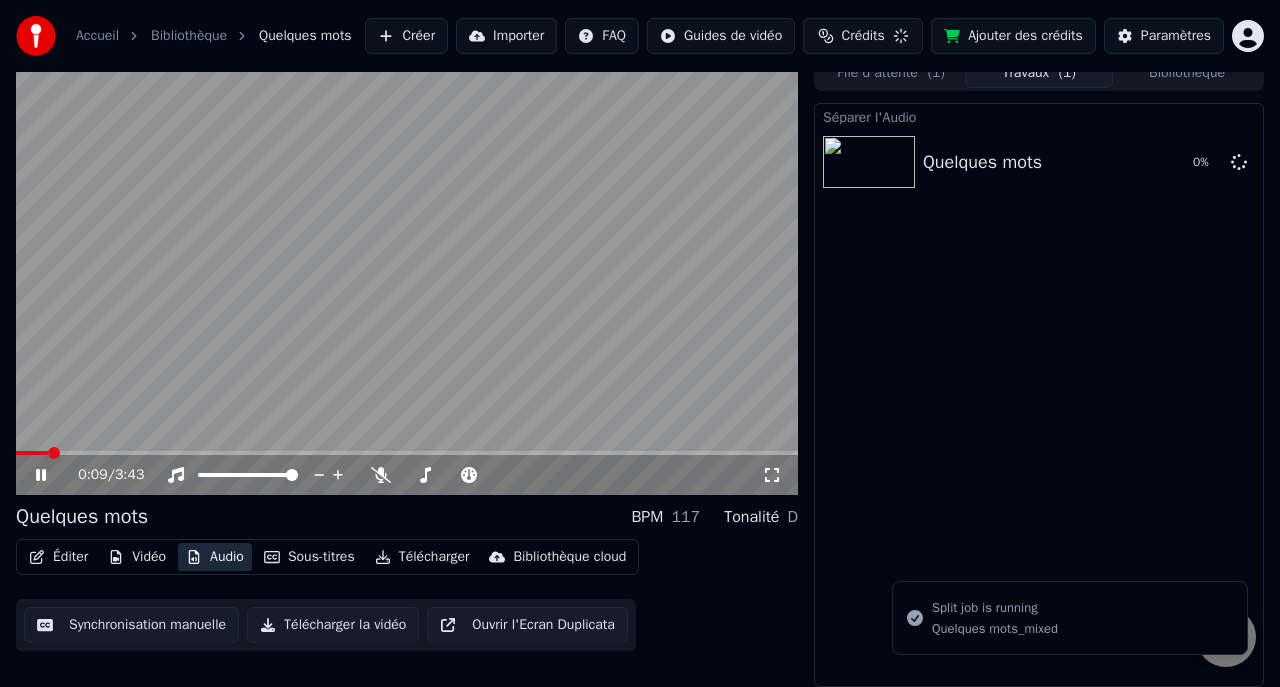 scroll, scrollTop: 27, scrollLeft: 0, axis: vertical 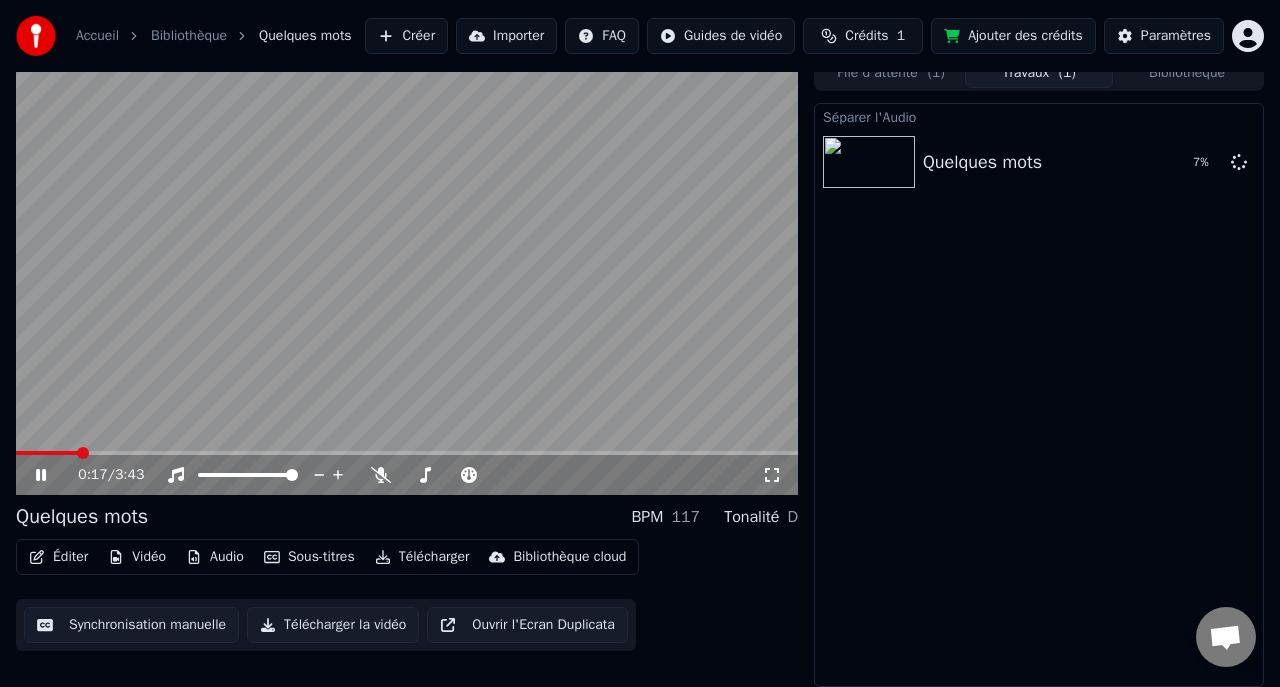 click 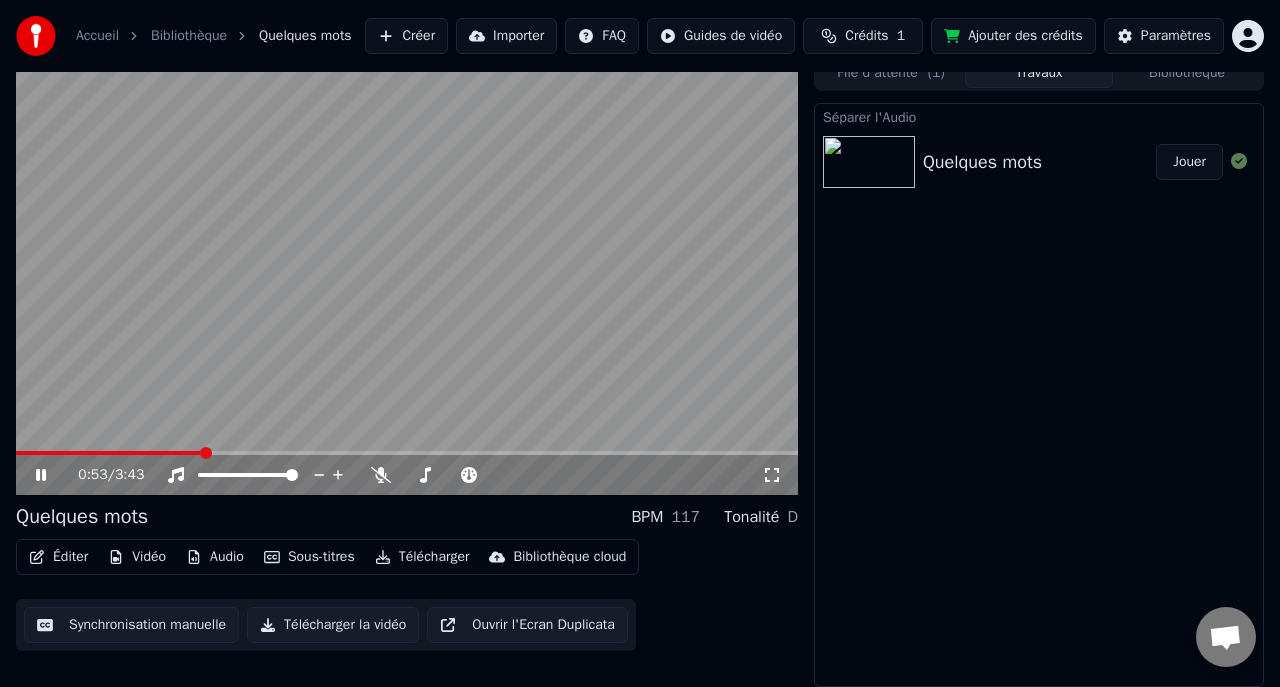 click at bounding box center (407, 453) 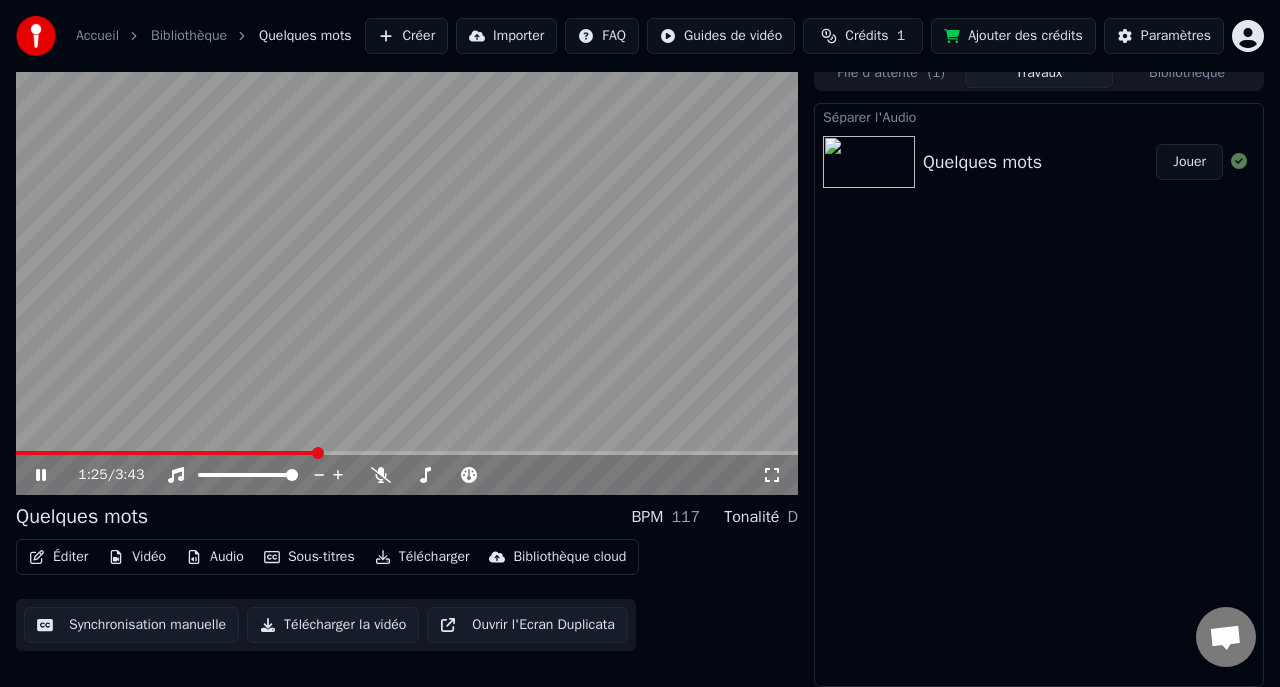 click at bounding box center (407, 453) 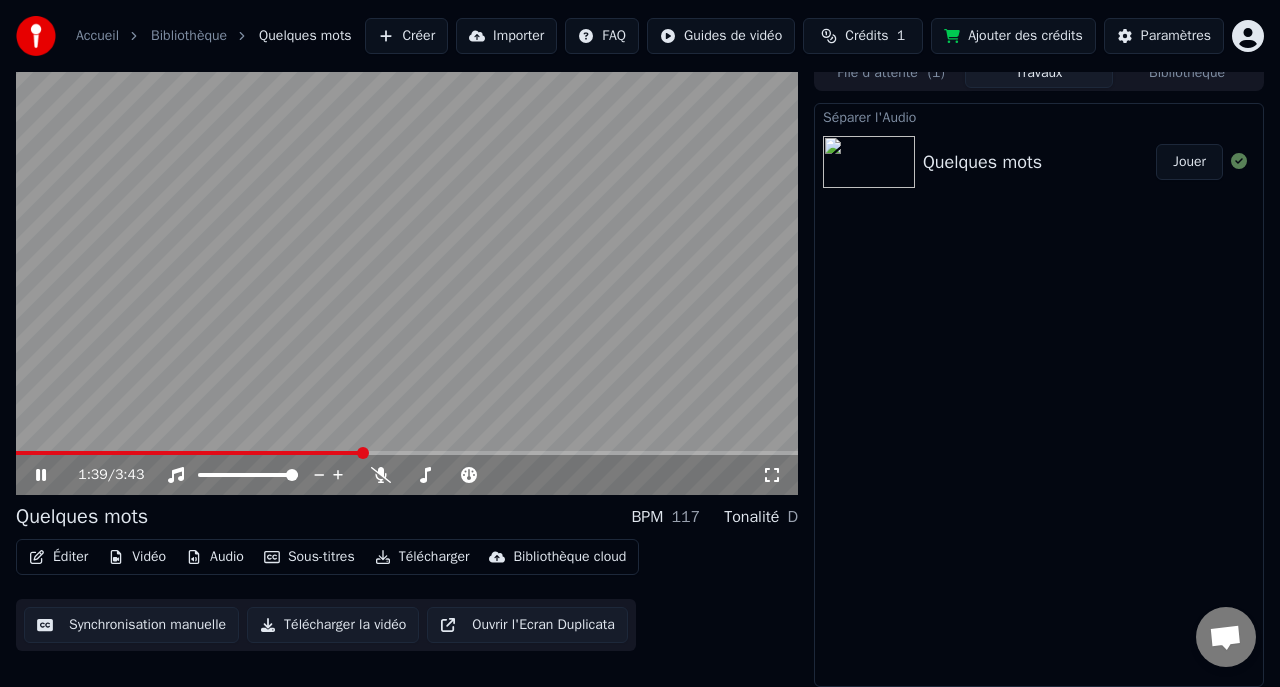 click on "1:39  /  3:43" at bounding box center (407, 475) 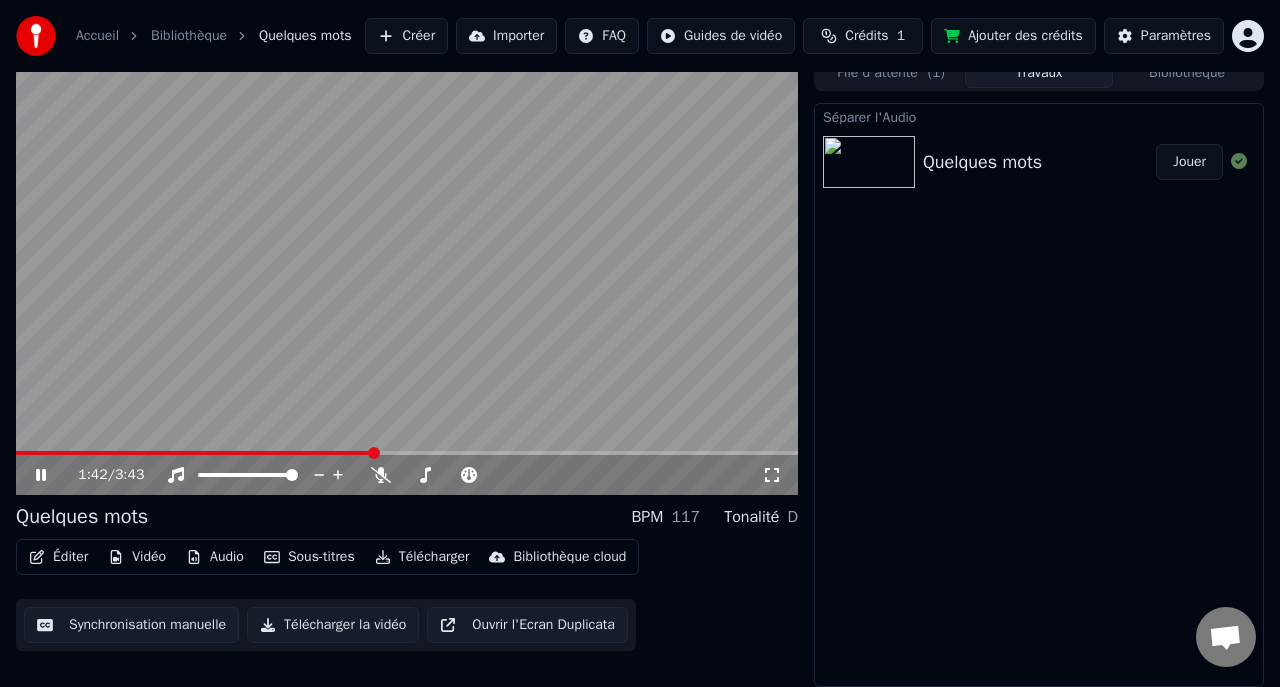 click at bounding box center [407, 453] 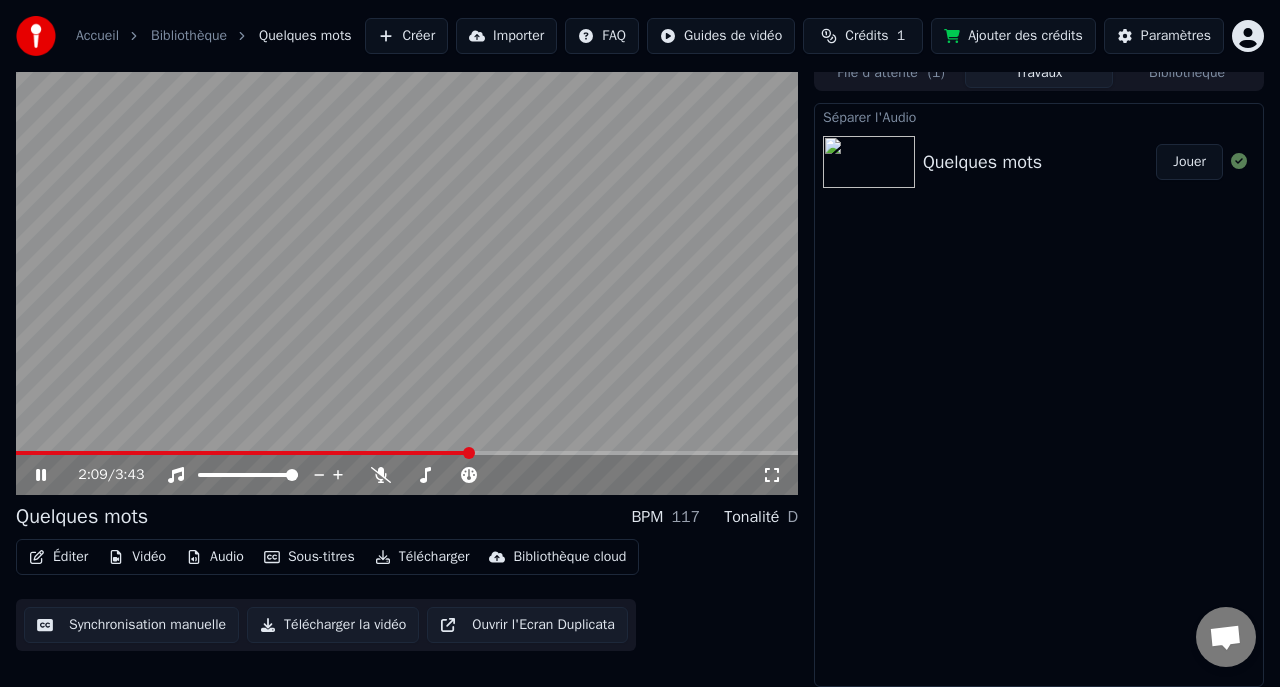click on "Télécharger" at bounding box center [422, 557] 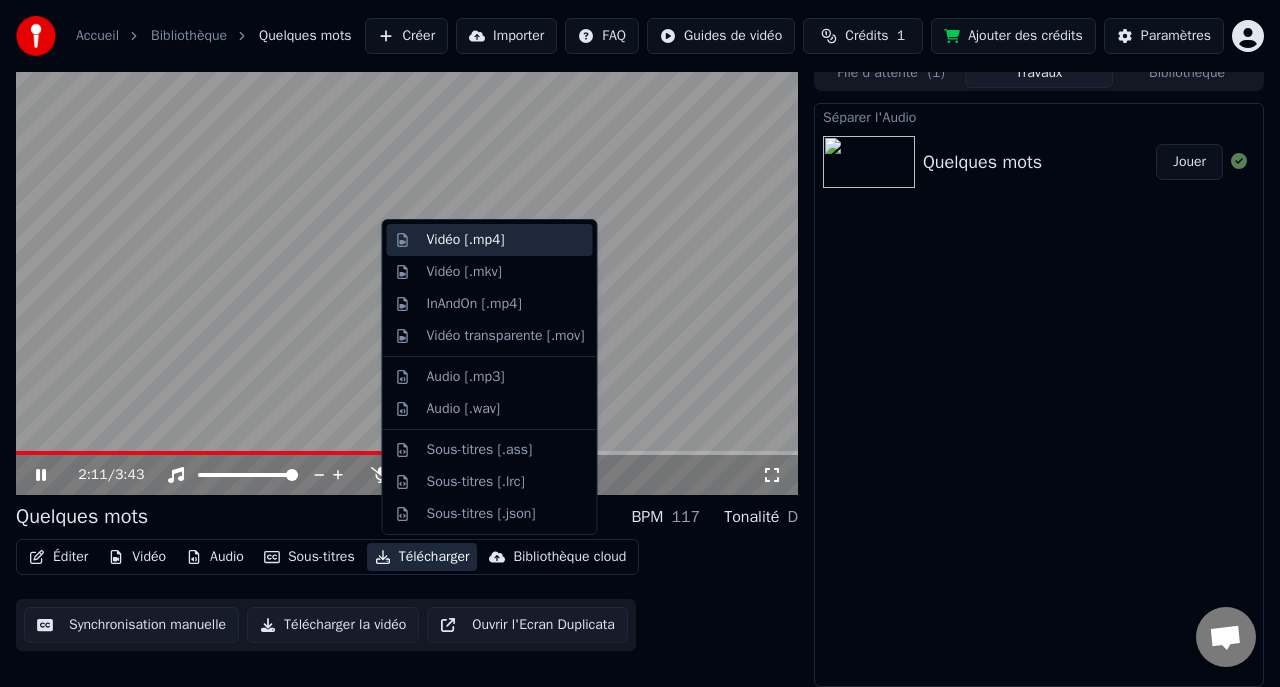 click on "Vidéo [.mp4]" at bounding box center [466, 240] 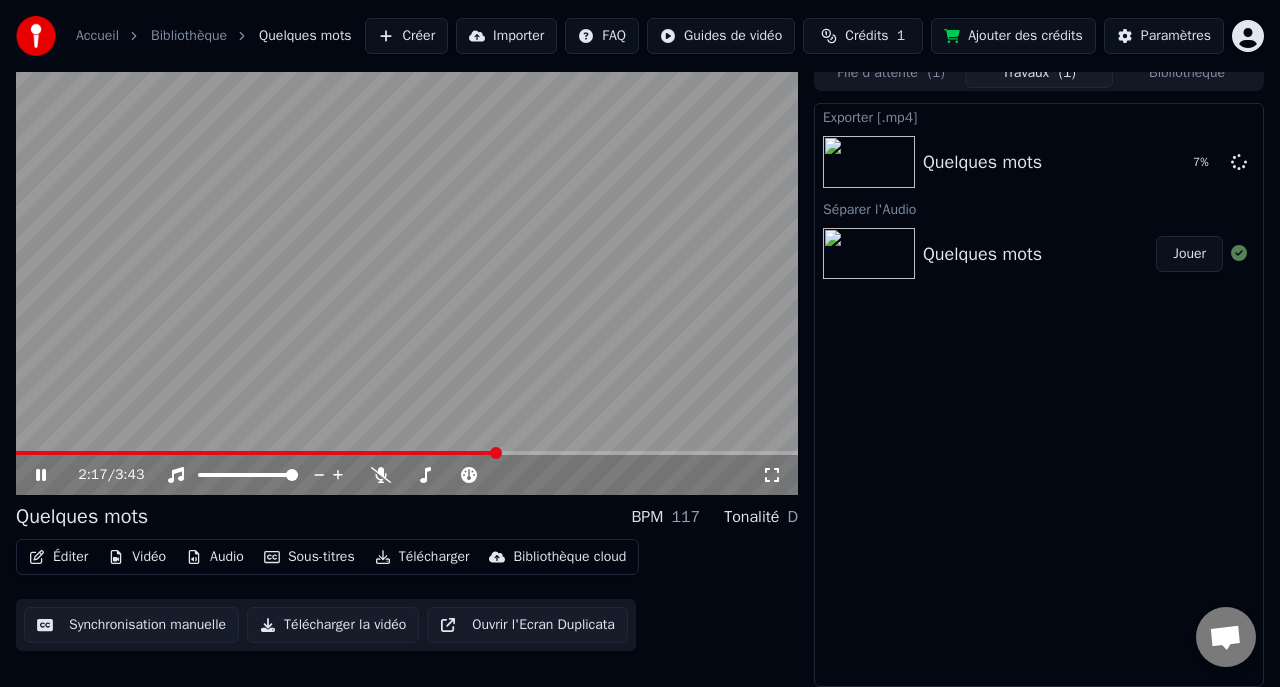 click 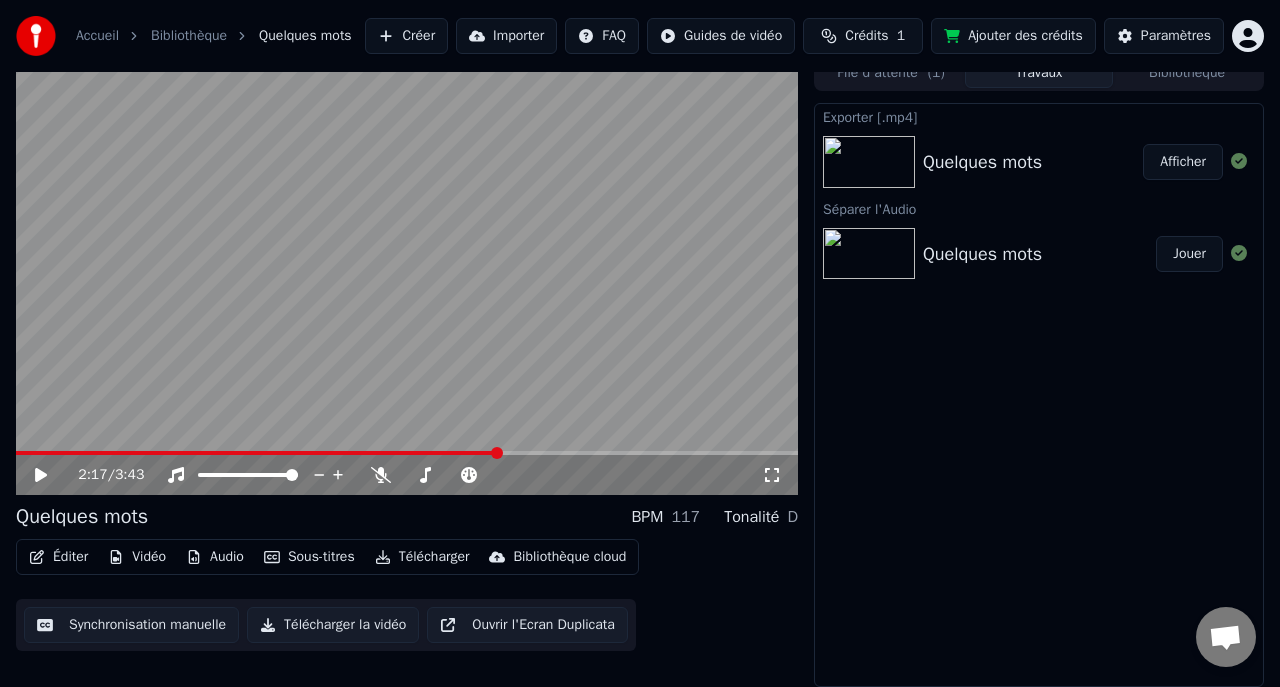 click on "Afficher" at bounding box center [1183, 162] 